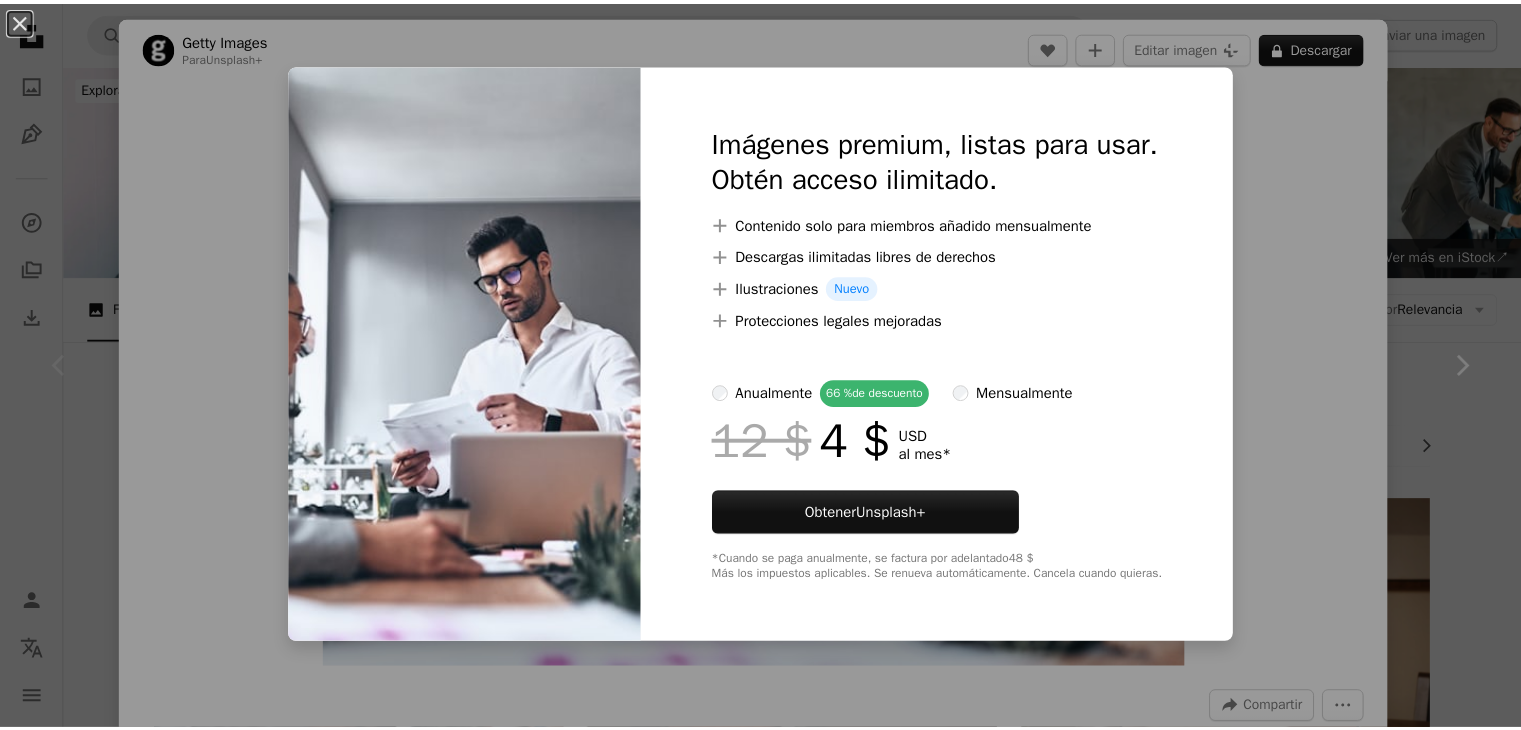scroll, scrollTop: 100, scrollLeft: 0, axis: vertical 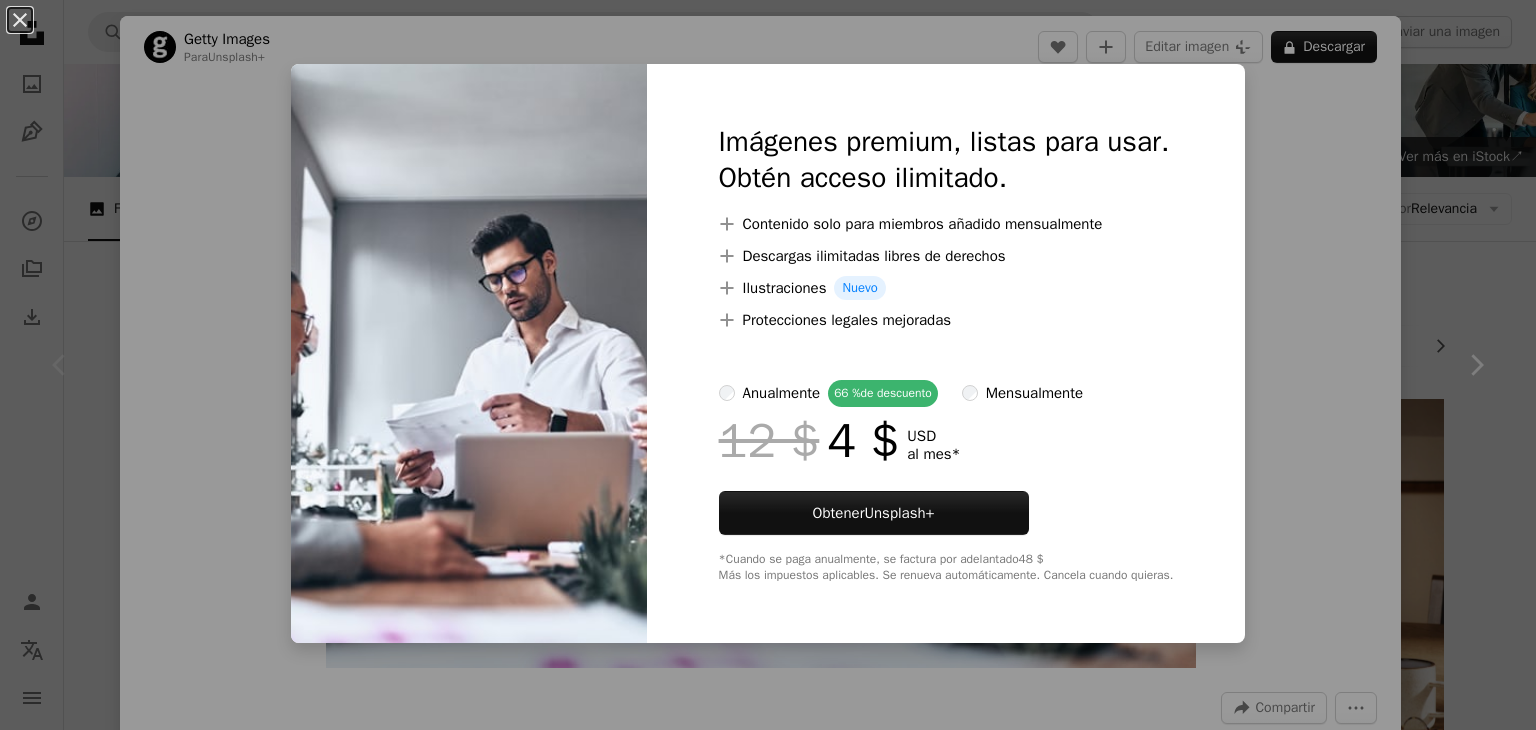 click on "An X shape Imágenes premium, listas para usar. Obtén acceso ilimitado. A plus sign Contenido solo para miembros añadido mensualmente A plus sign Descargas ilimitadas libres de derechos A plus sign Ilustraciones  Nuevo A plus sign Protecciones legales mejoradas anualmente 66 %  de descuento mensualmente 12 $   4 $ USD al mes * Obtener  Unsplash+ *Cuando se paga anualmente, se factura por adelantado  48 $ Más los impuestos aplicables. Se renueva automáticamente. Cancela cuando quieras." at bounding box center [768, 365] 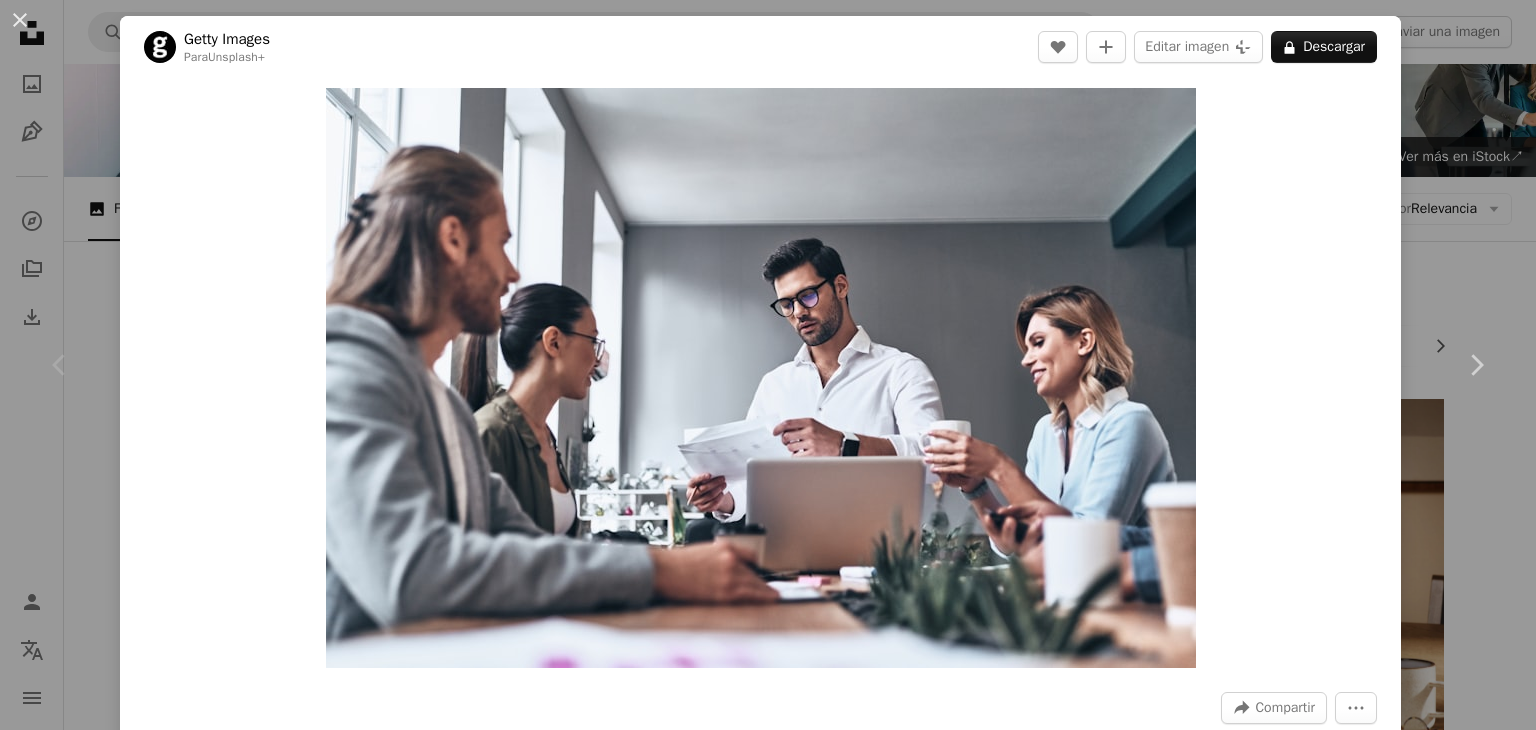 click on "An X shape Chevron left Chevron right Getty Images Para  Unsplash+ A heart A plus sign Editar imagen   Plus sign for Unsplash+ A lock   Descargar Zoom in A forward-right arrow Compartir More Actions Calendar outlined Publicado el  24 de agosto de 2022 Safety Con la  Licencia Unsplash+ oficina Tecnología gente ordenador portátil mujeres Trabajo en Equipo liderazgo laborable estrategia Ucrania grupo de personas solución usando la computadora portátil gente blanca pericia concentración estilos de vida Reunión de personal Pequeño grupo de personas Imágenes de dominio público De esta serie Chevron right Plus sign for Unsplash+ Plus sign for Unsplash+ Plus sign for Unsplash+ Plus sign for Unsplash+ Plus sign for Unsplash+ Plus sign for Unsplash+ Plus sign for Unsplash+ Plus sign for Unsplash+ Plus sign for Unsplash+ Plus sign for Unsplash+ Imágenes relacionadas Plus sign for Unsplash+ A heart A plus sign Getty Images Para  Unsplash+ A lock   Descargar Plus sign for Unsplash+ A heart A plus sign Para" at bounding box center (768, 365) 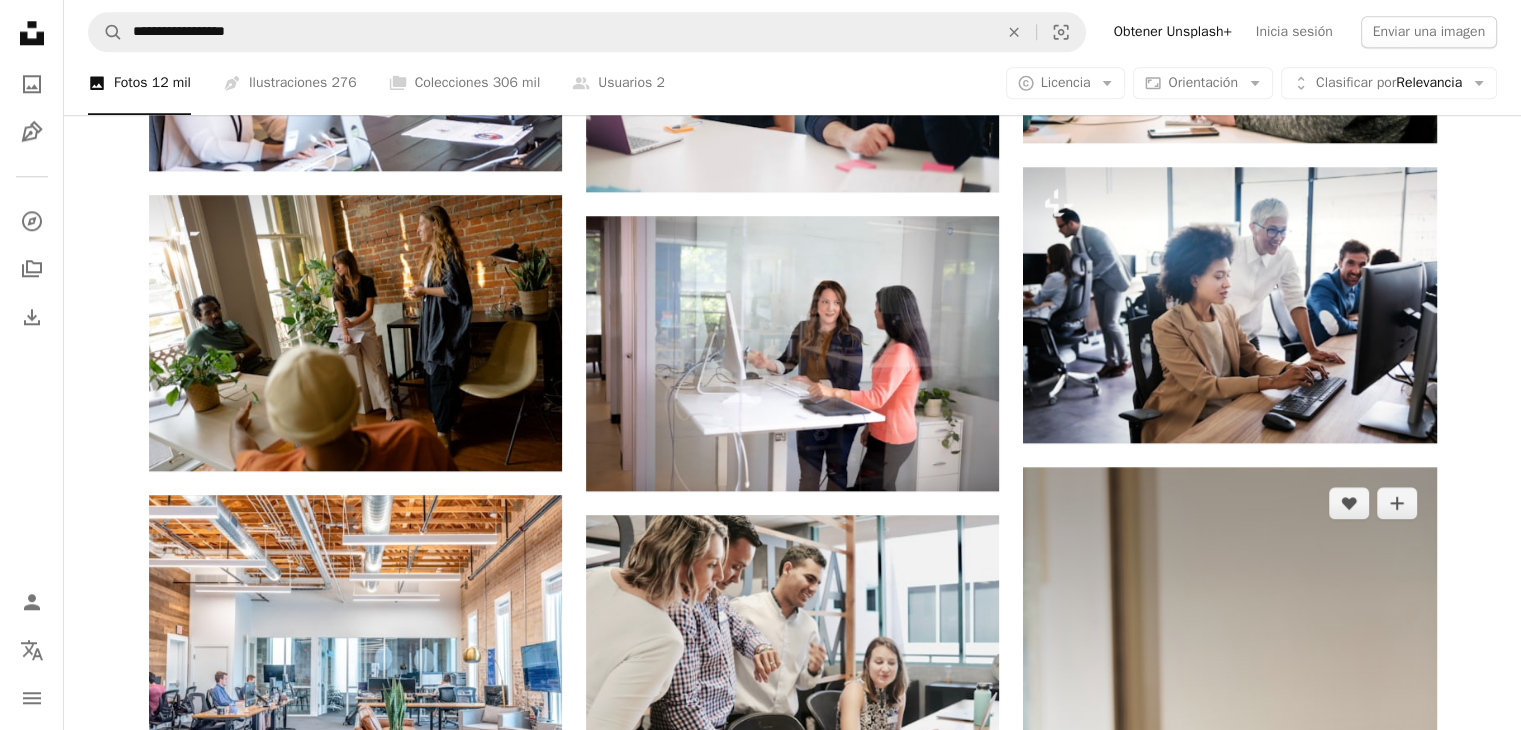 scroll, scrollTop: 2200, scrollLeft: 0, axis: vertical 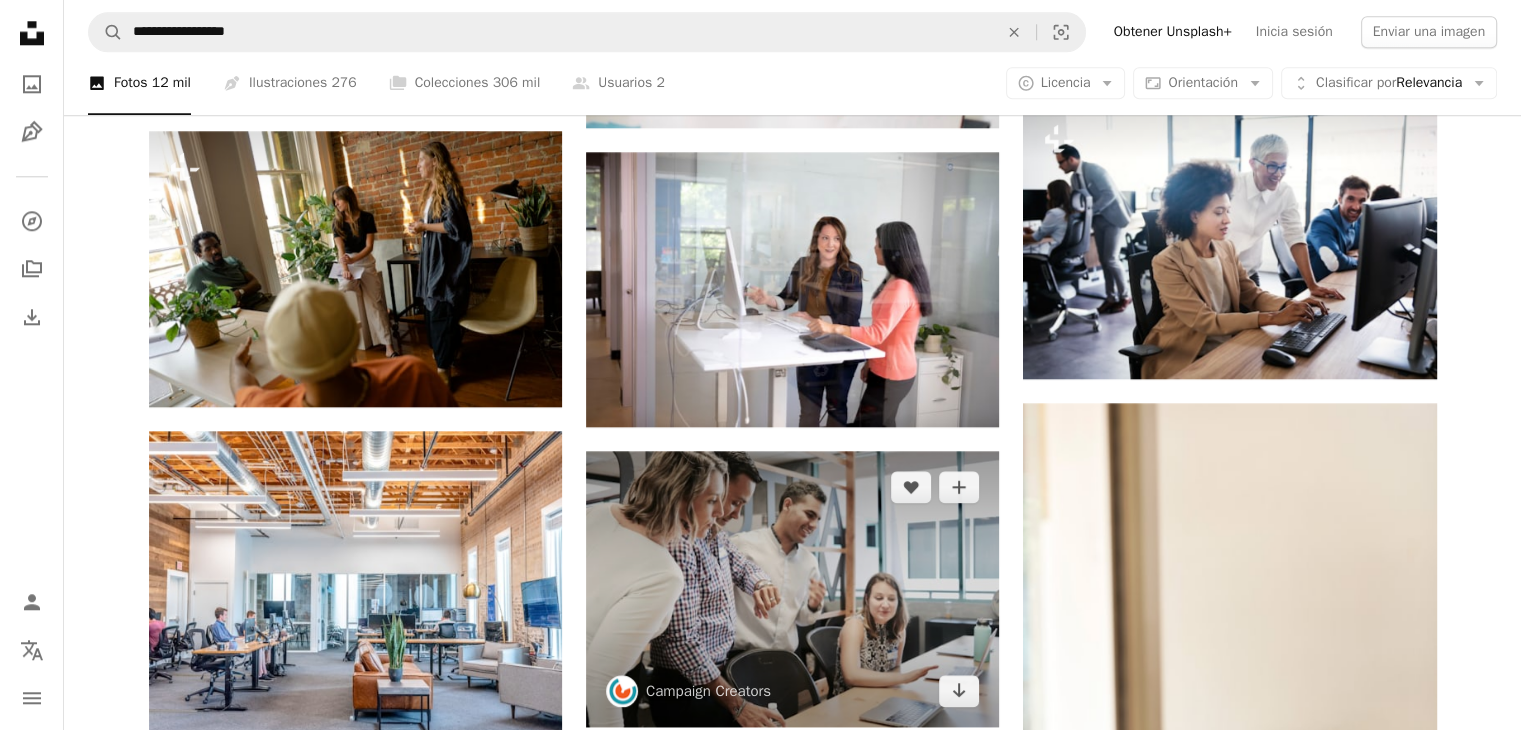 click at bounding box center [792, 588] 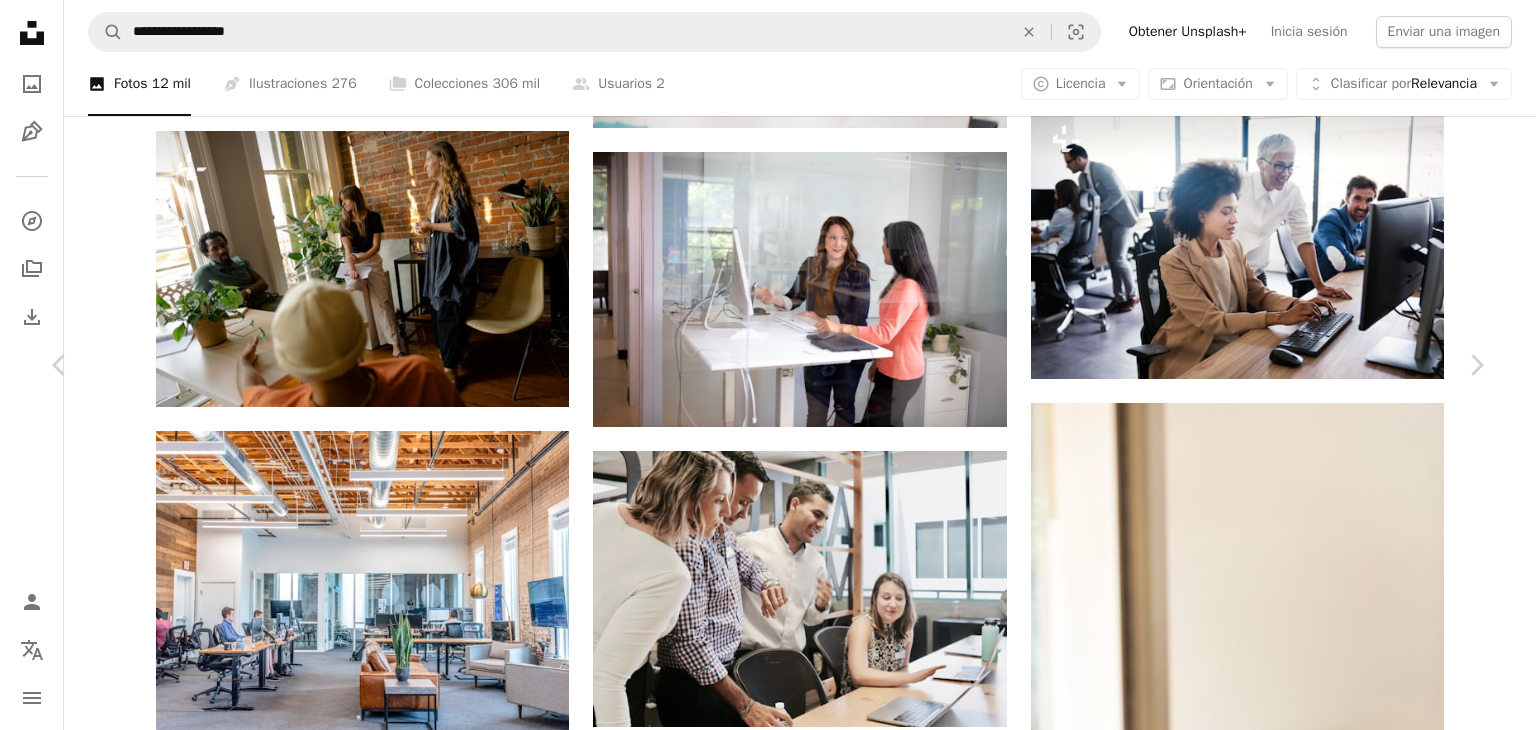 click on "**********" at bounding box center (768, 1378) 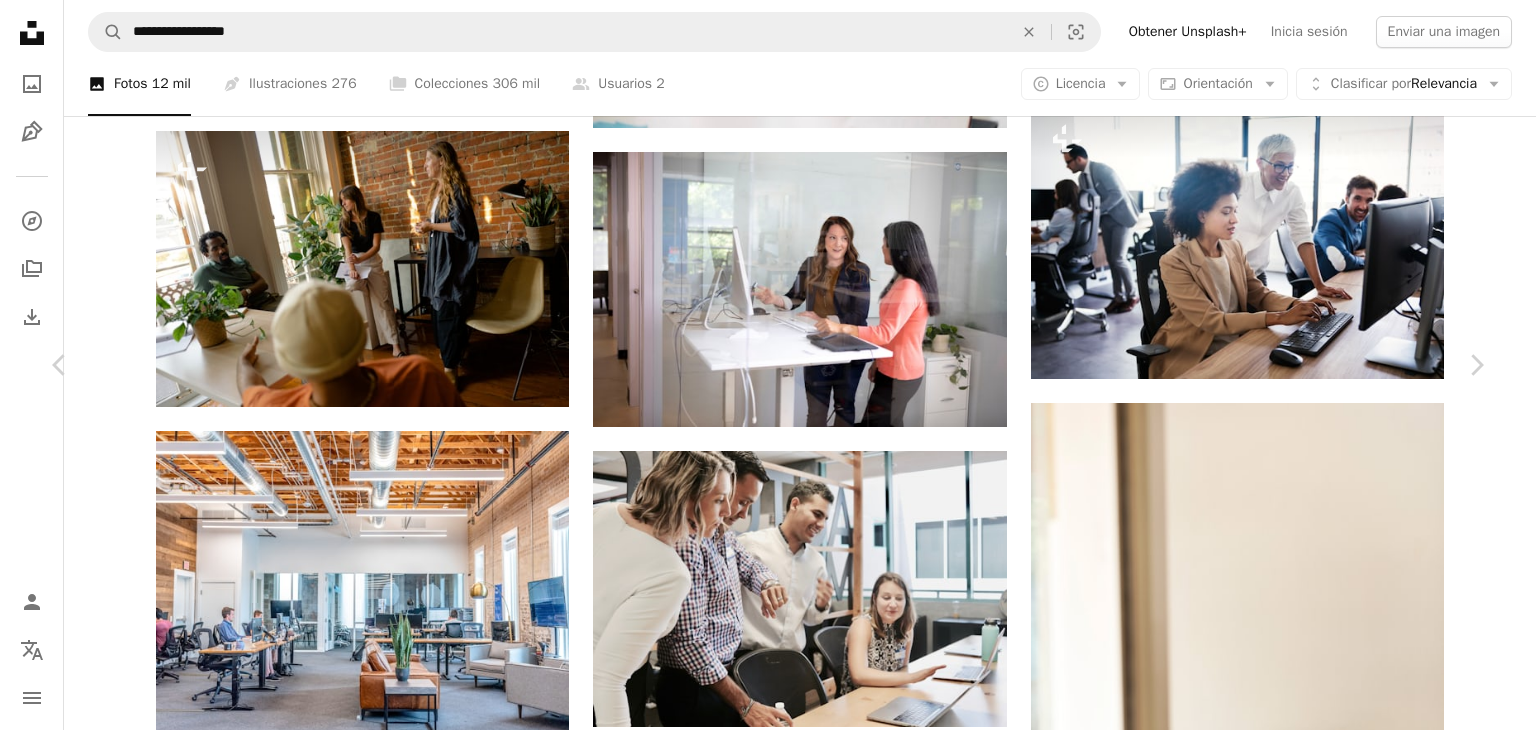 click on "Descargar gratis" at bounding box center (1280, 5003) 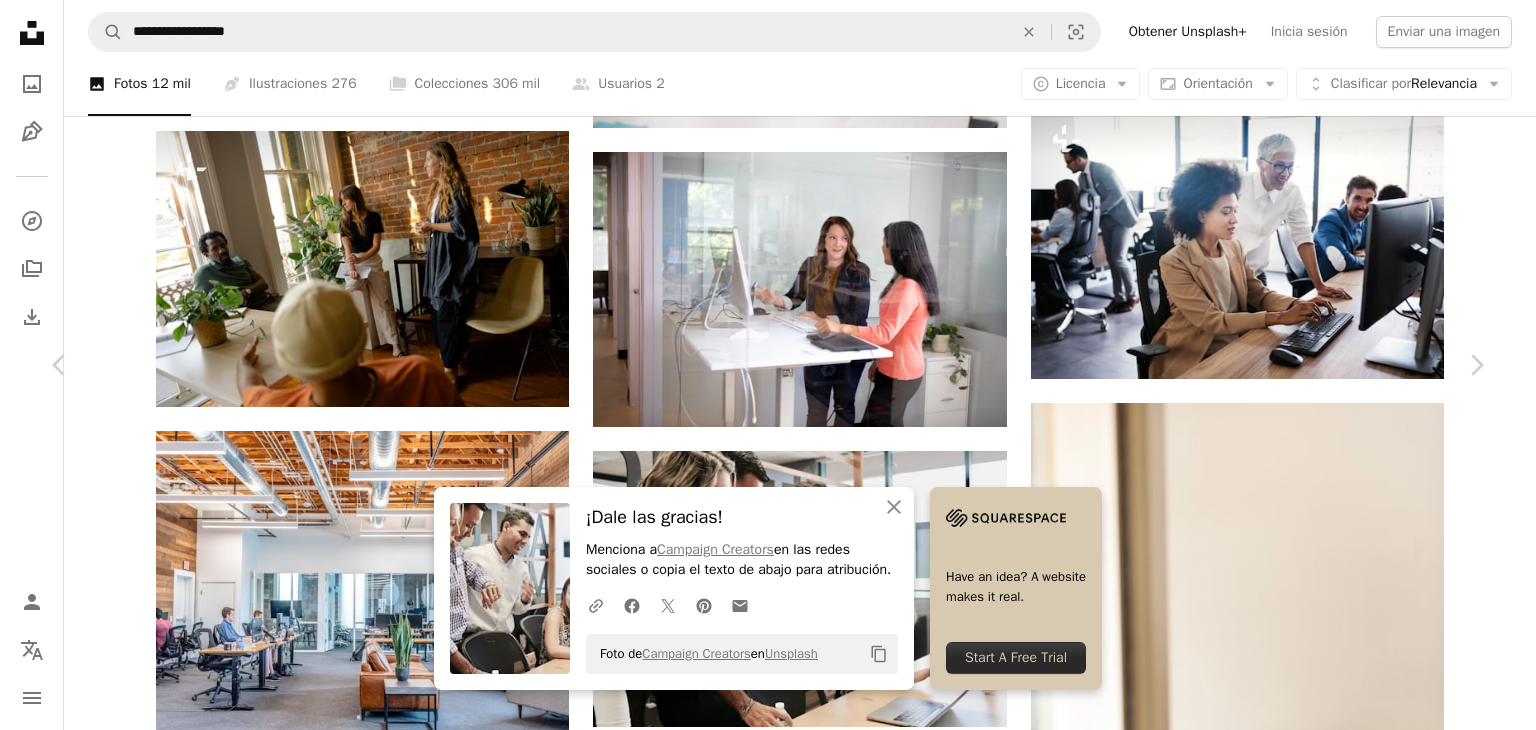 click on "An X shape Chevron left Chevron right An X shape Cerrar ¡Dale las gracias! Menciona a  Campaign Creators  en las redes sociales o copia el texto de abajo para atribución. A URL sharing icon (chains) Facebook icon X (formerly Twitter) icon Pinterest icon An envelope Foto de  Campaign Creators  en  Unsplash
Copy content Have an idea? A website makes it real. Start A Free Trial Campaign Creators campaign_creators A heart A plus sign Editar imagen   Plus sign for Unsplash+ Descargar gratis Chevron down Zoom in Visualizaciones 30.625.014 Descargas 230.796 Presentado en Negocios y Trabajo A forward-right arrow Compartir Info icon Información More Actions Calendar outlined Publicado el  4 de octubre de 2018 Camera Canon, EOS 80D Safety Uso gratuito bajo la  Licencia Unsplash oficina reunión laborable colaboración trabajador trabajando juntos Personas que trabajan empleados personal Grupo Focal empleo personal Oficina feliz Empleado feliz Trabajador feliz Feliz negocio Proyecto Grupal obrero coche  |" at bounding box center (768, 5321) 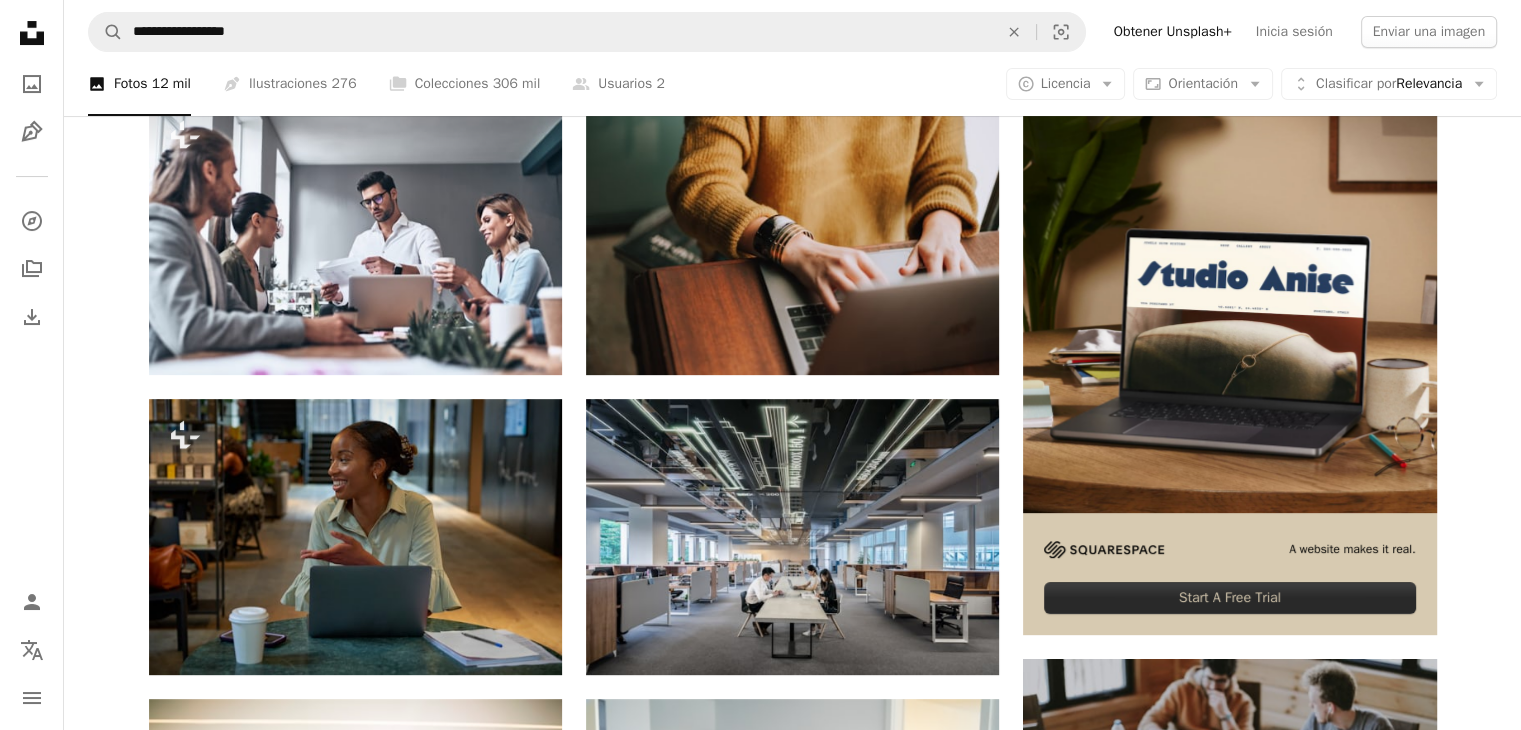 scroll, scrollTop: 0, scrollLeft: 0, axis: both 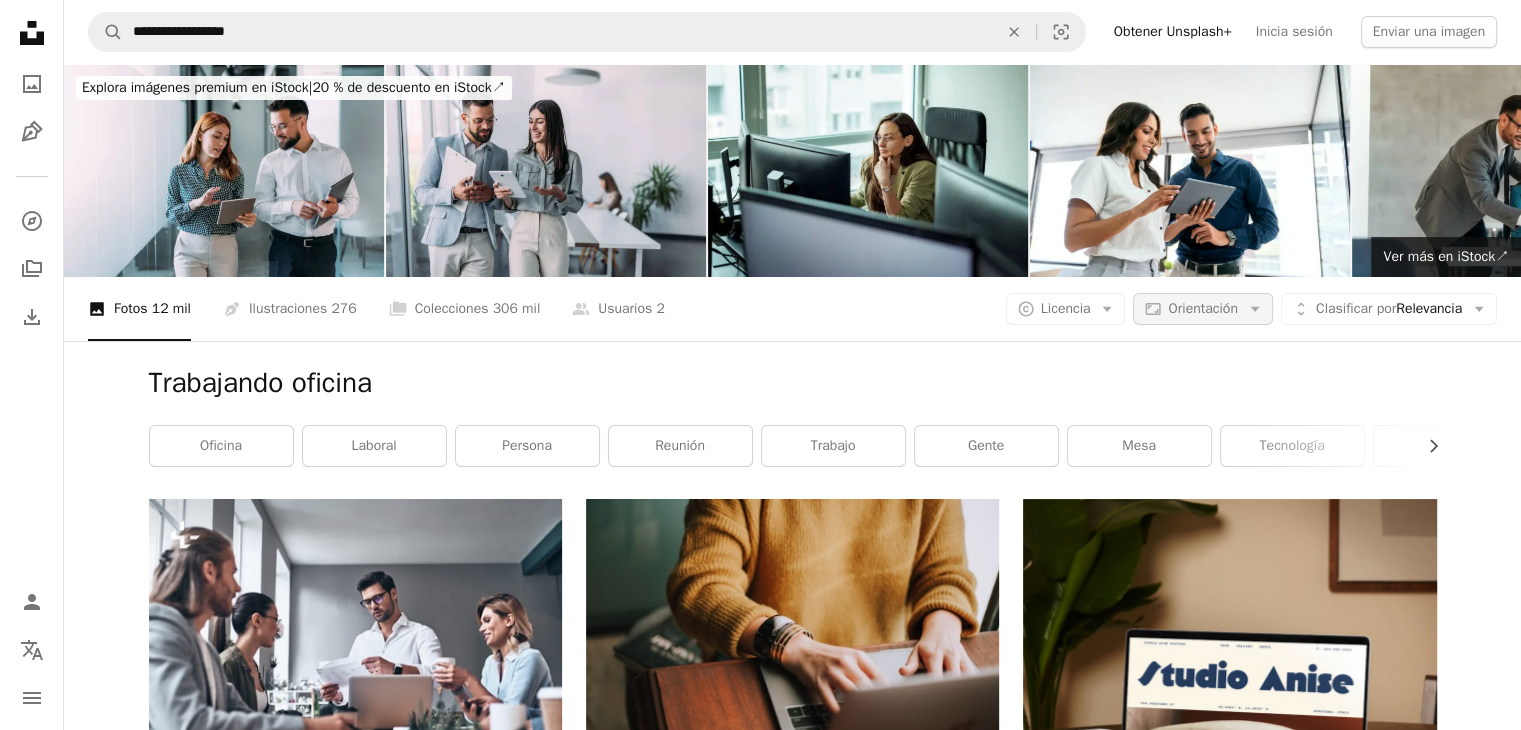 click on "Aspect ratio Orientación Arrow down" at bounding box center (1202, 309) 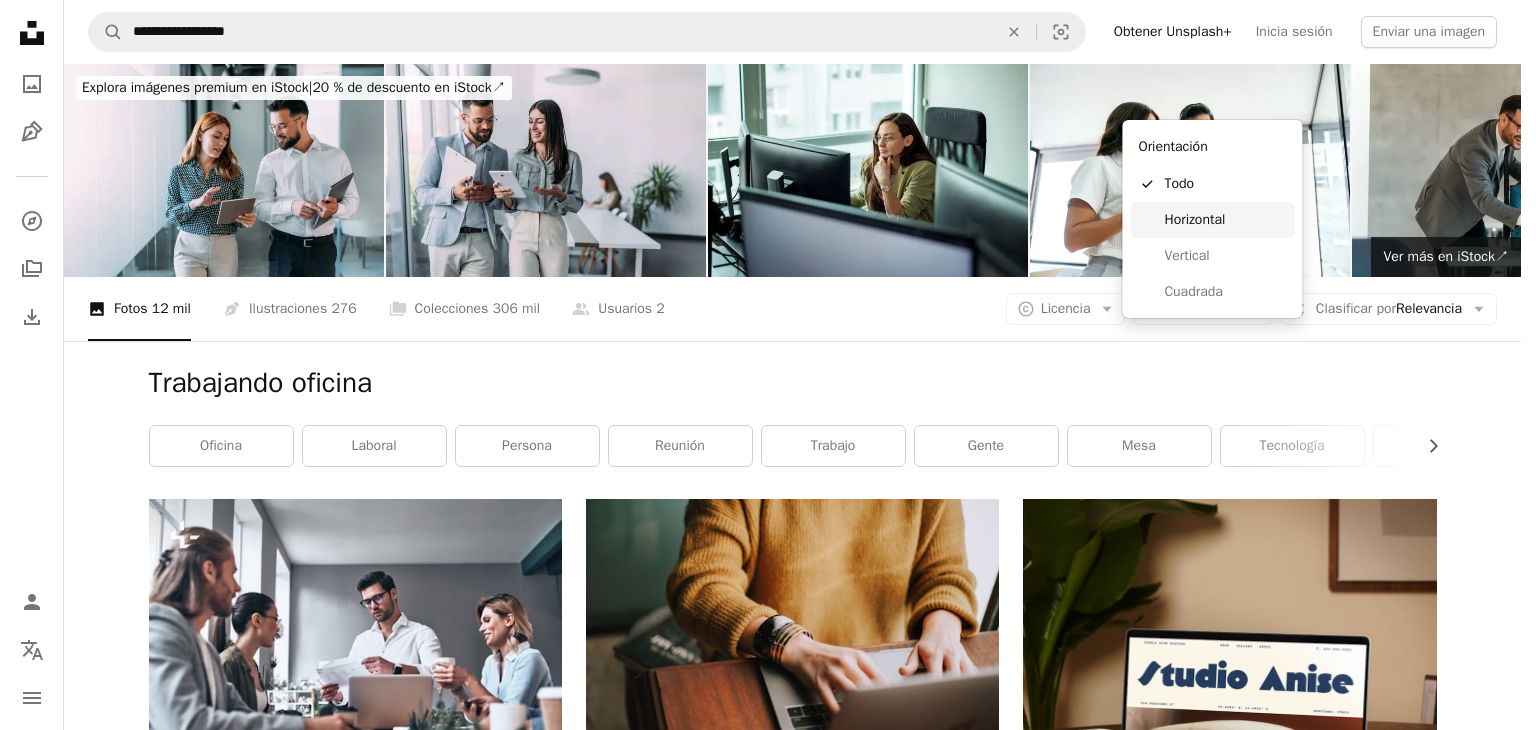 click on "Horizontal" at bounding box center (1225, 220) 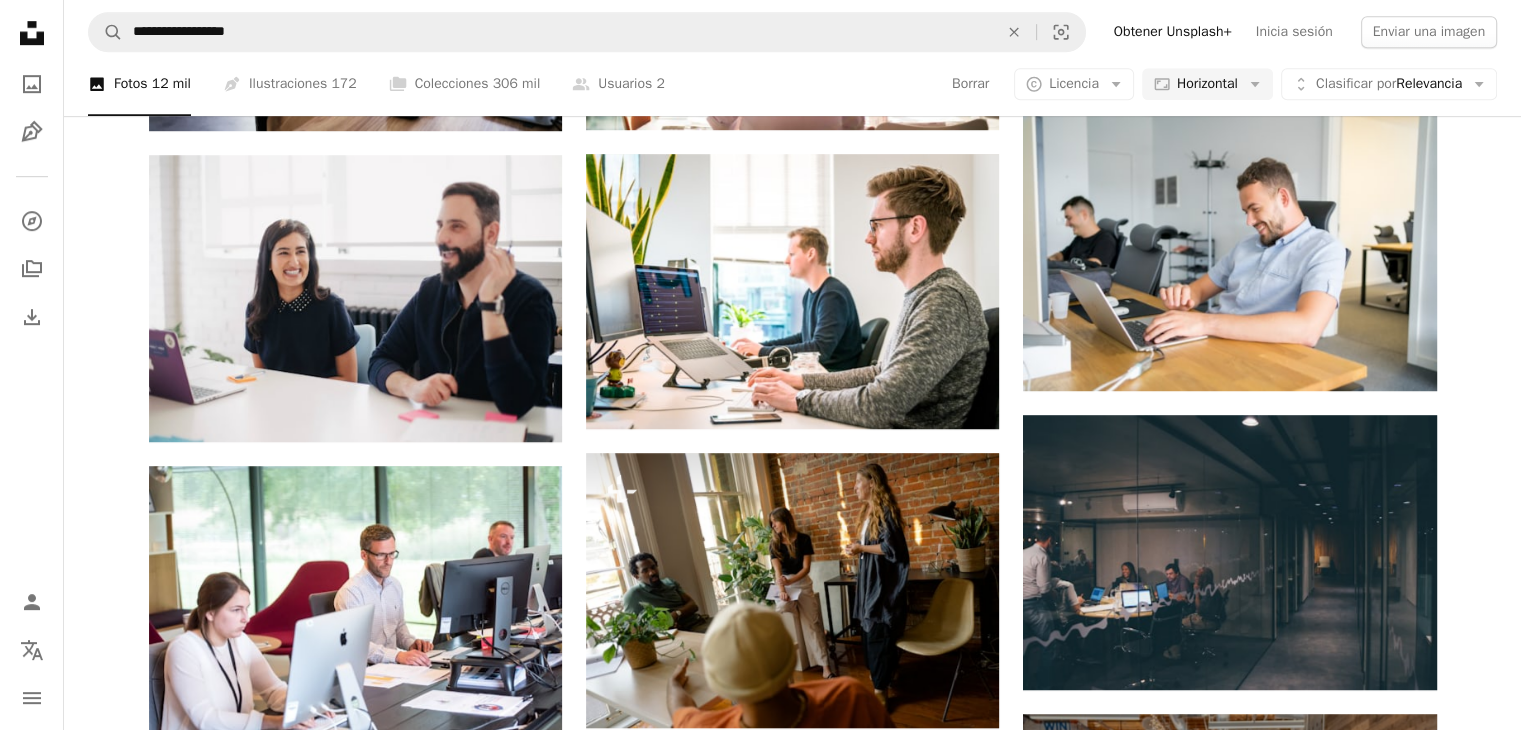 scroll, scrollTop: 1242, scrollLeft: 0, axis: vertical 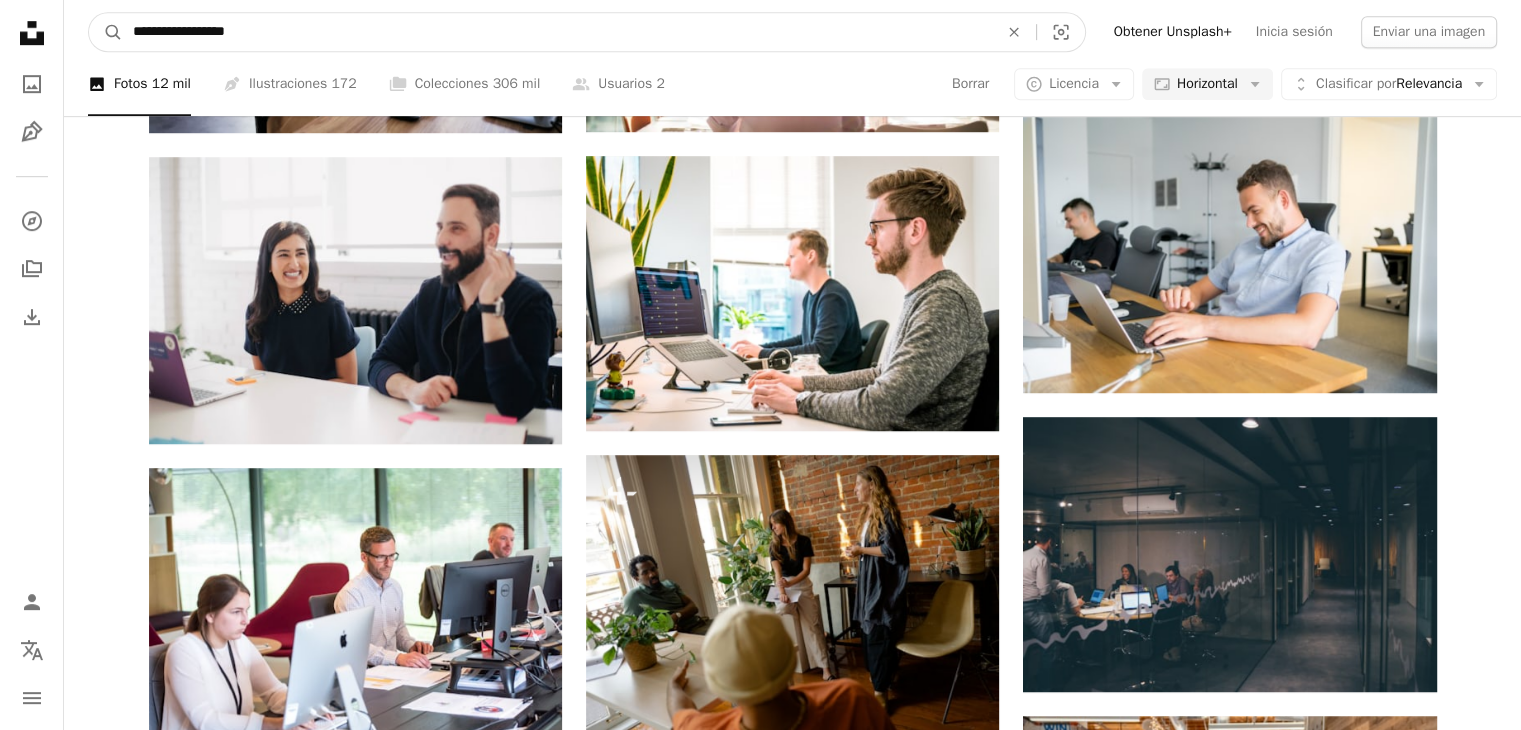 click on "**********" at bounding box center [557, 32] 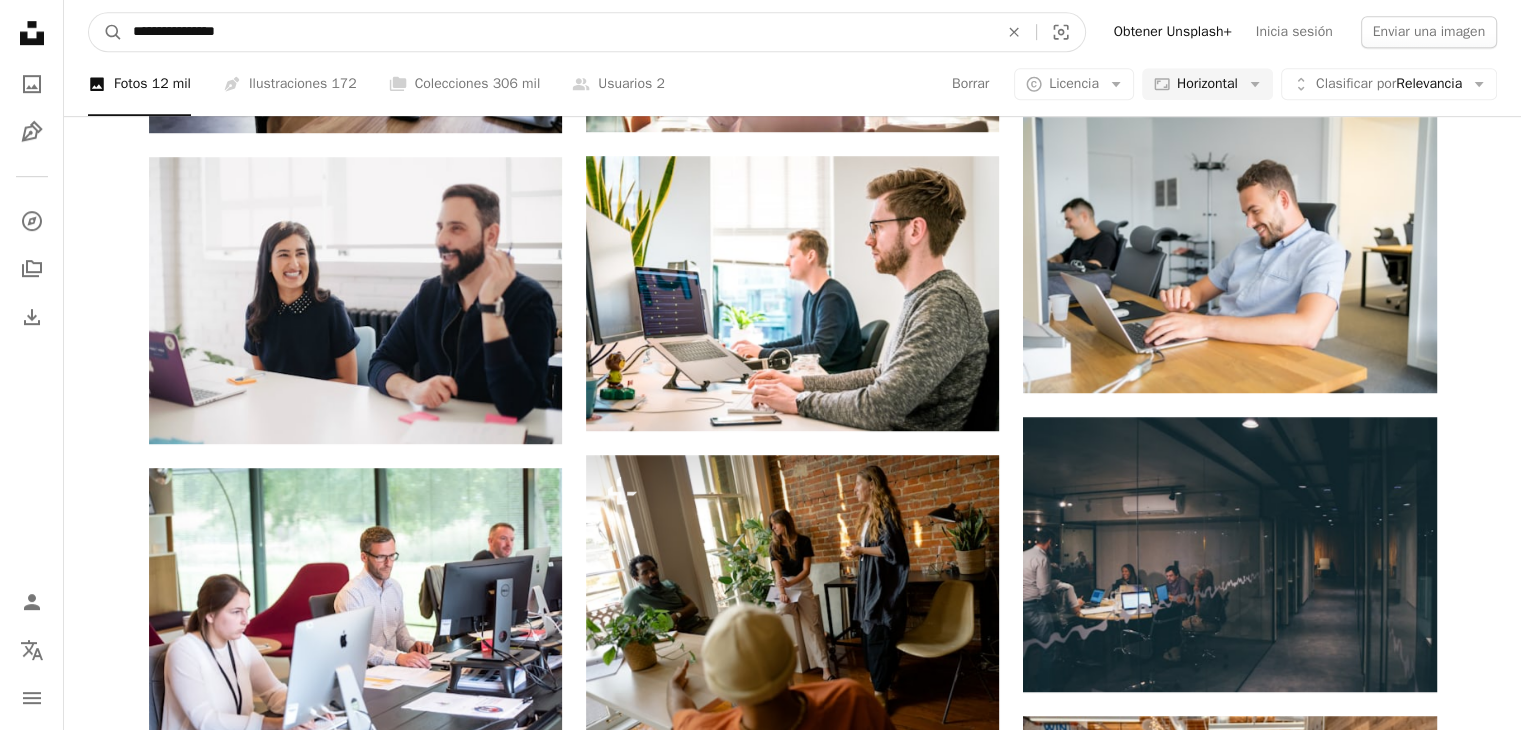 type on "**********" 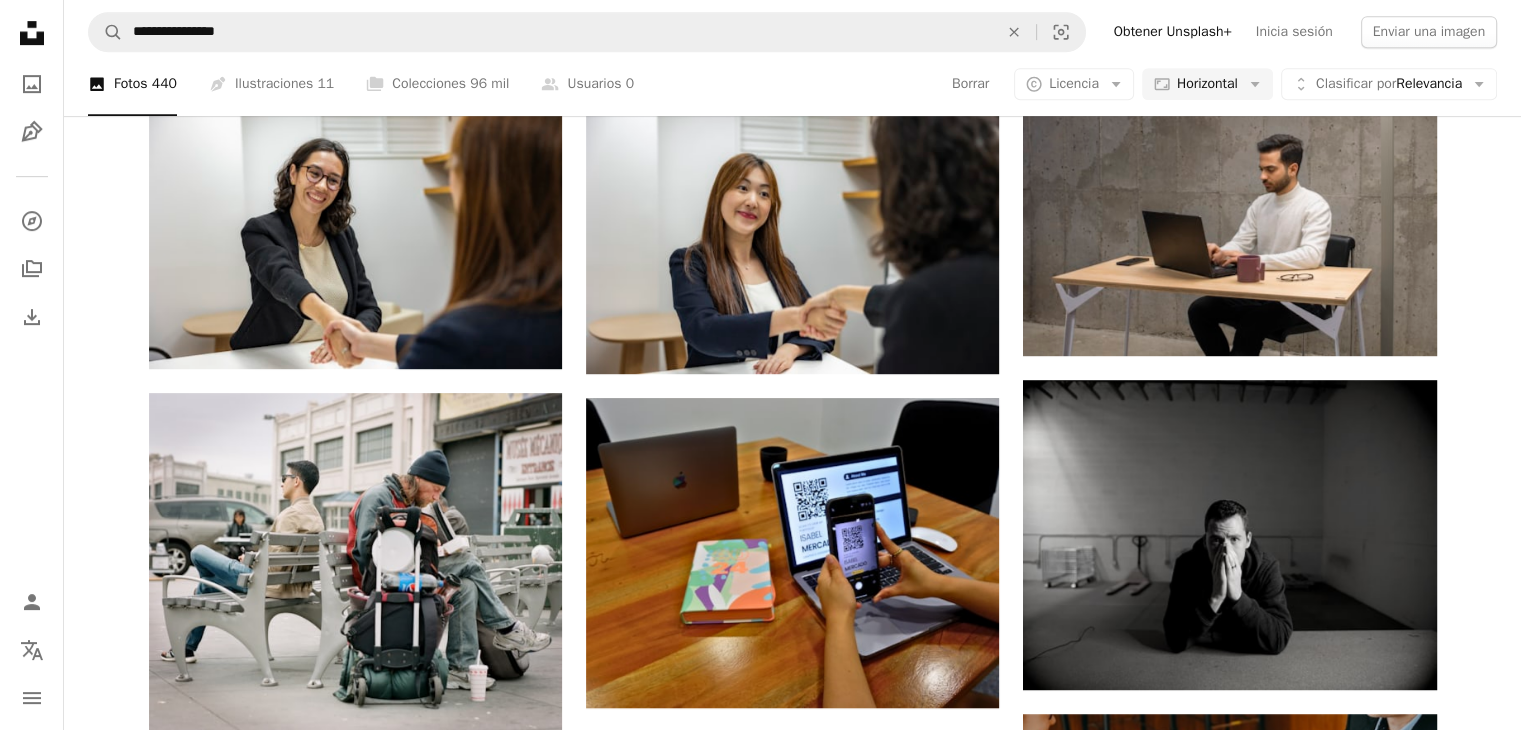 scroll, scrollTop: 1000, scrollLeft: 0, axis: vertical 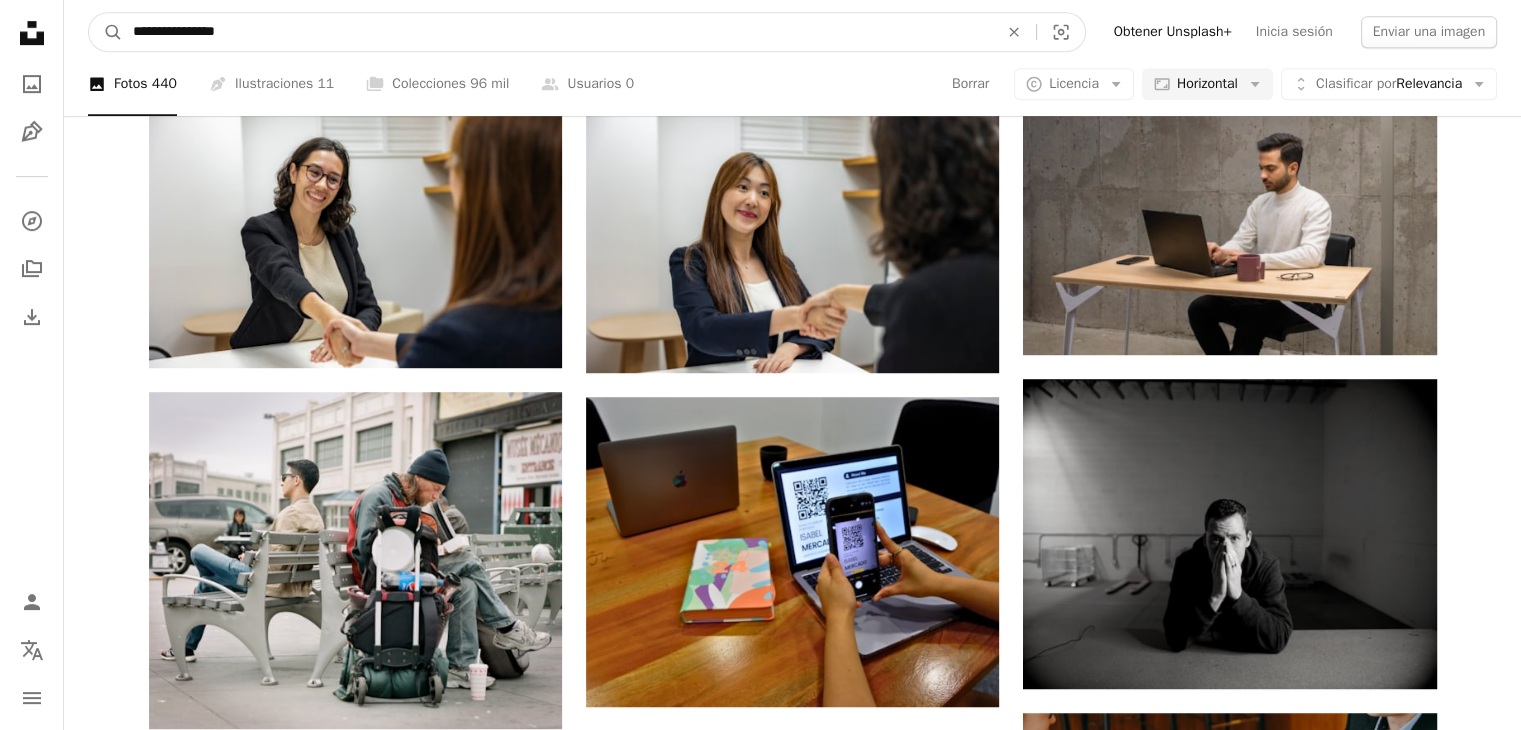click on "**********" at bounding box center (557, 32) 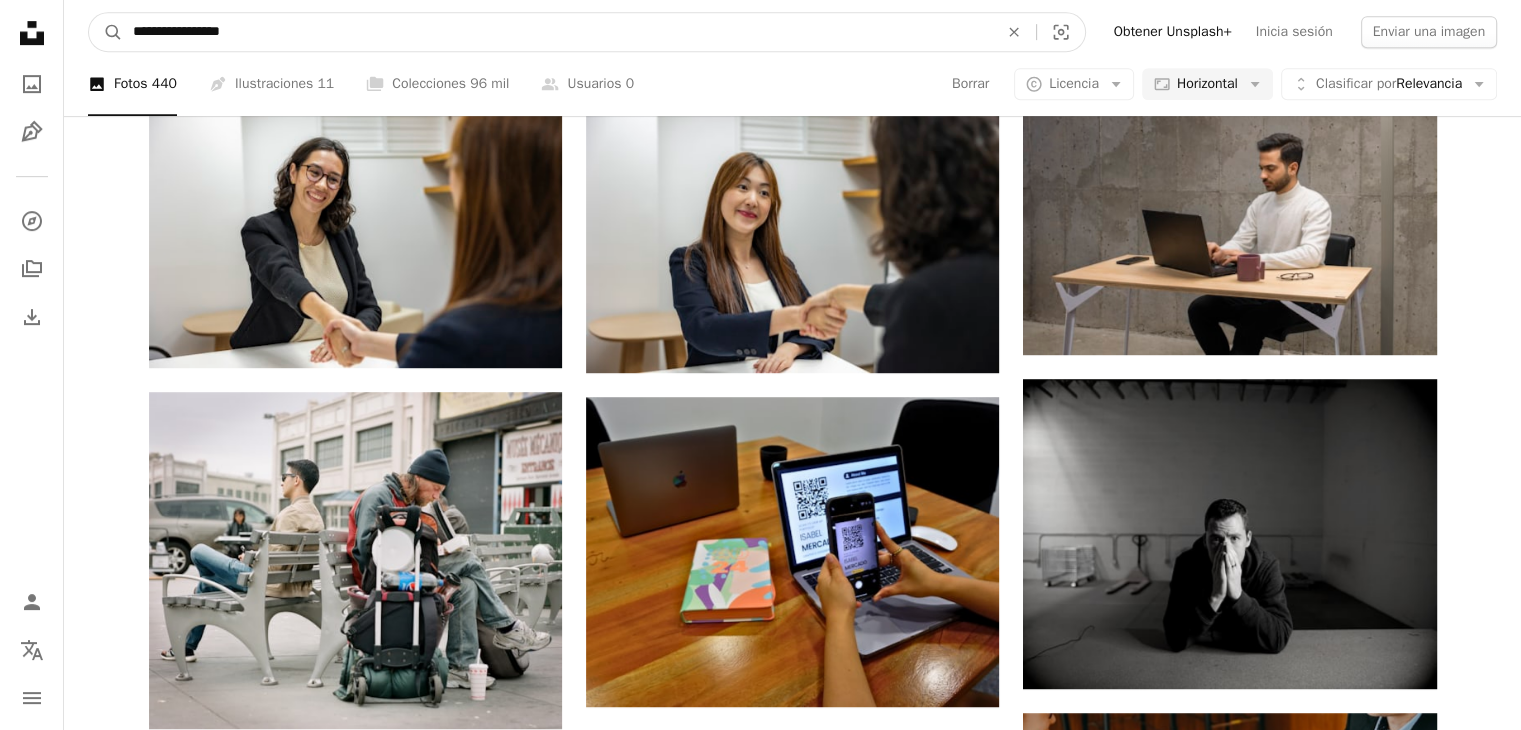type on "**********" 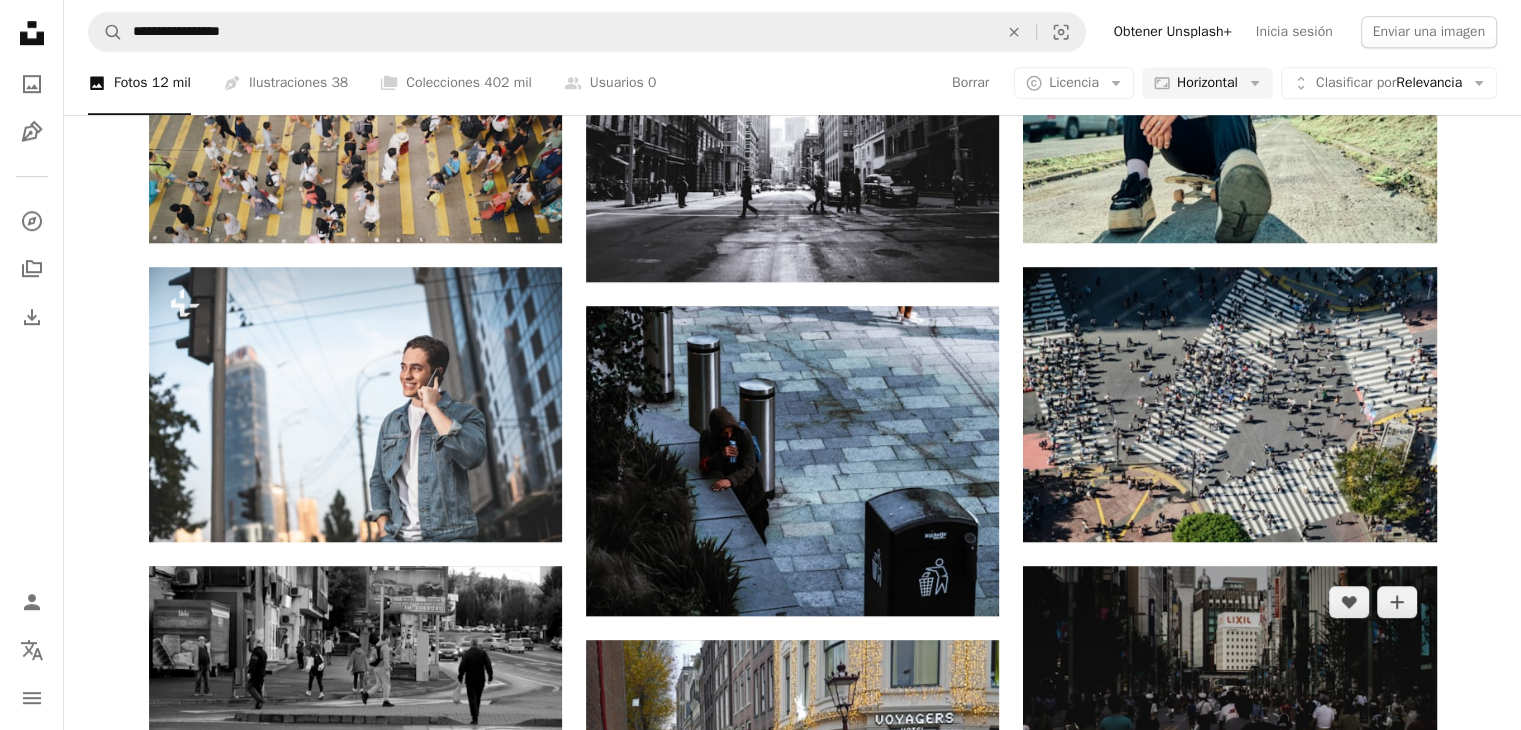 scroll, scrollTop: 1400, scrollLeft: 0, axis: vertical 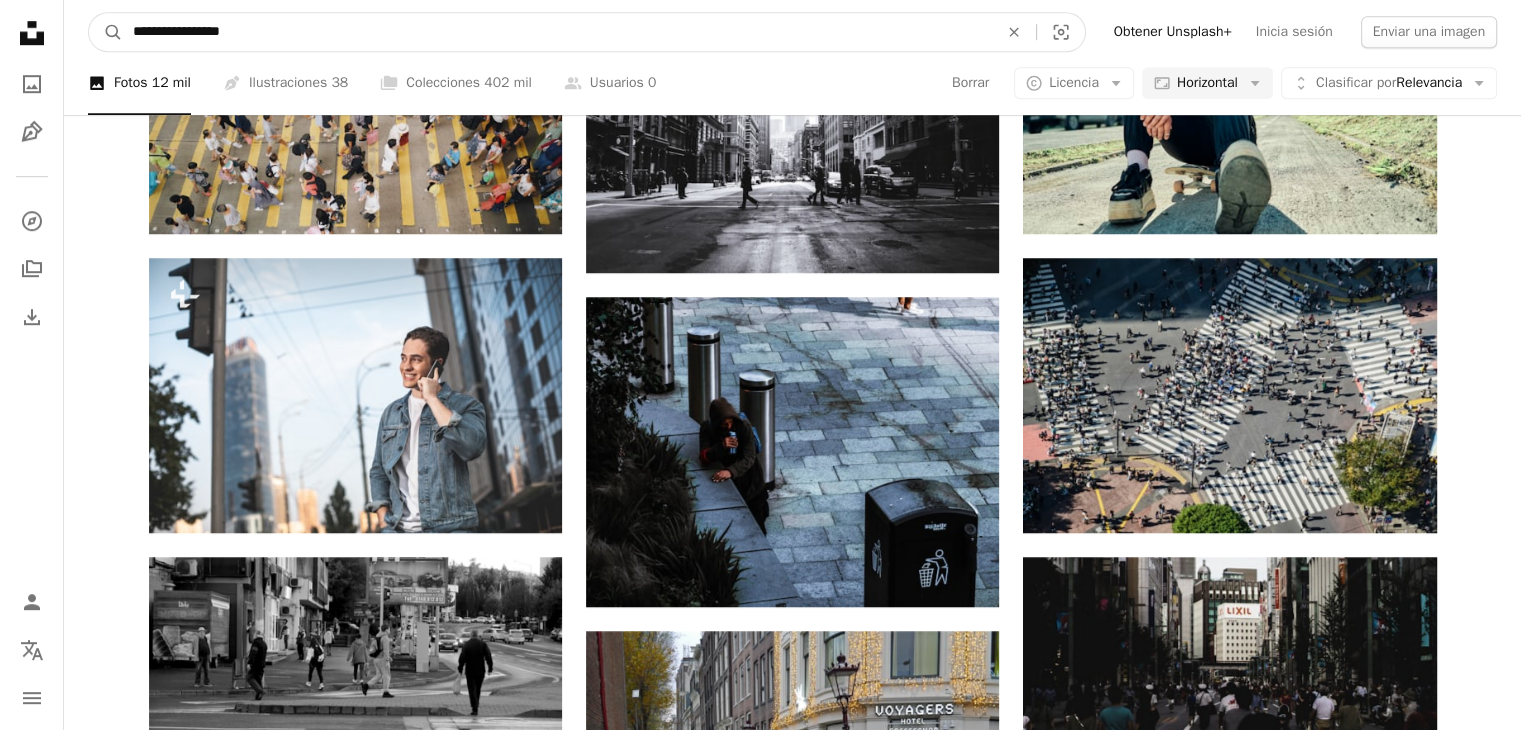 click on "**********" at bounding box center (557, 32) 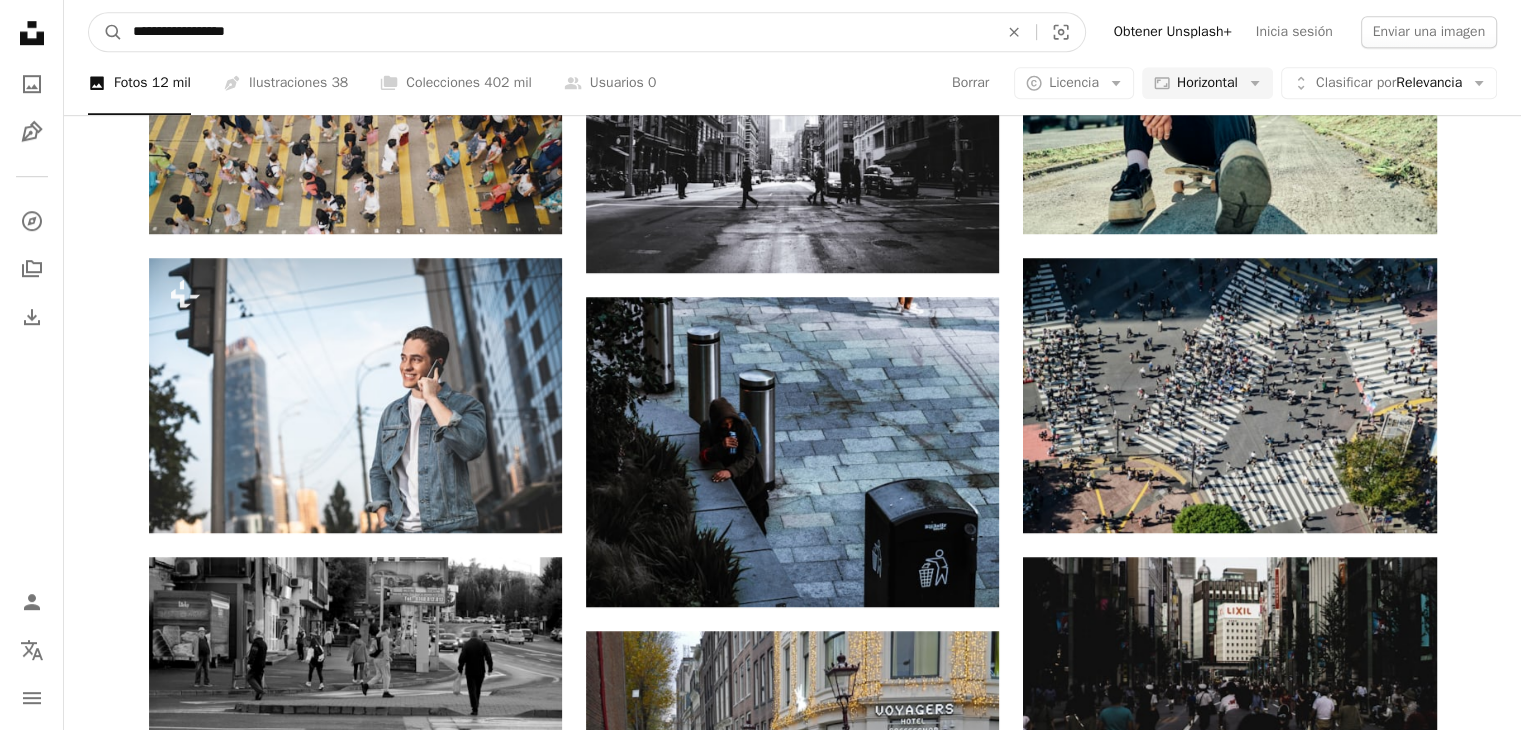 type on "**********" 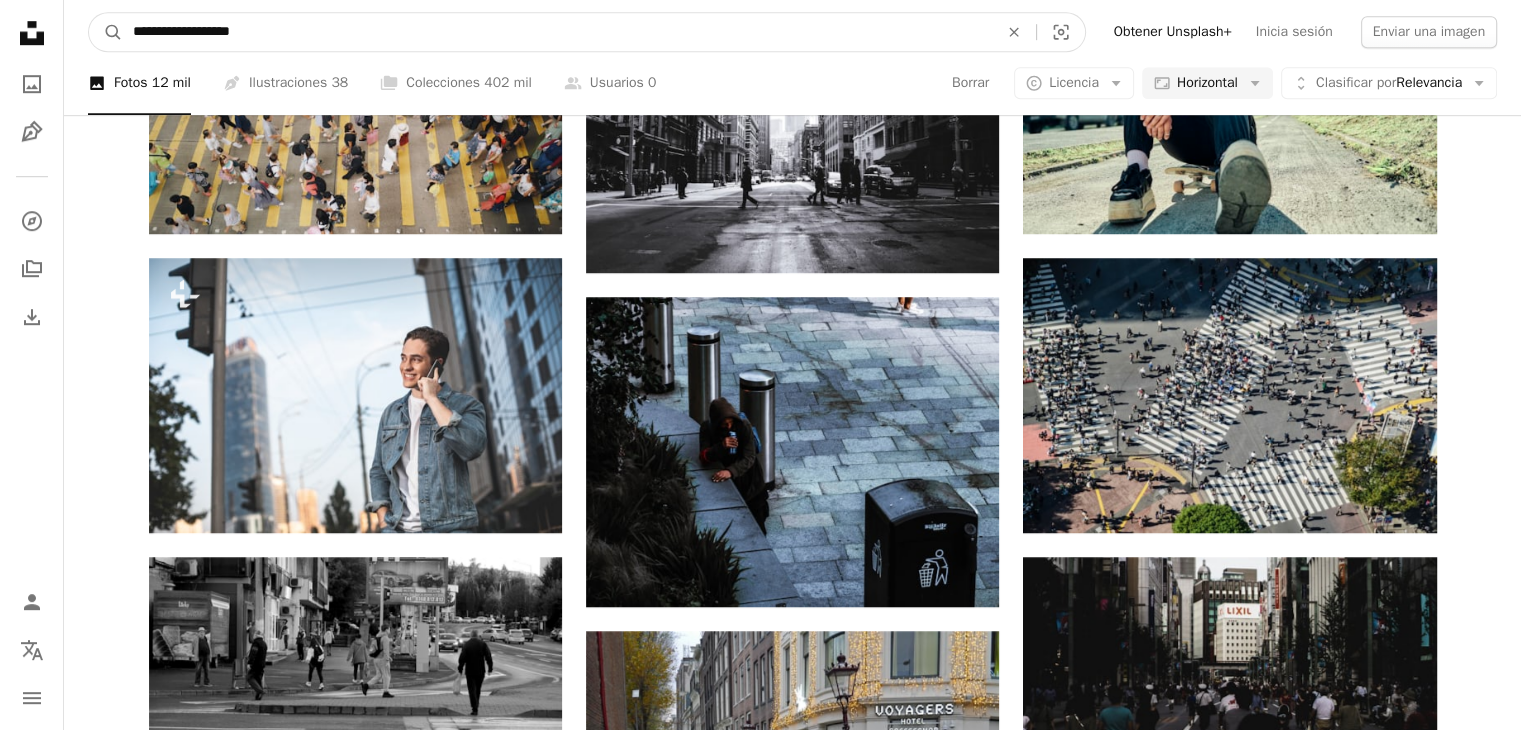 click on "A magnifying glass" at bounding box center (106, 32) 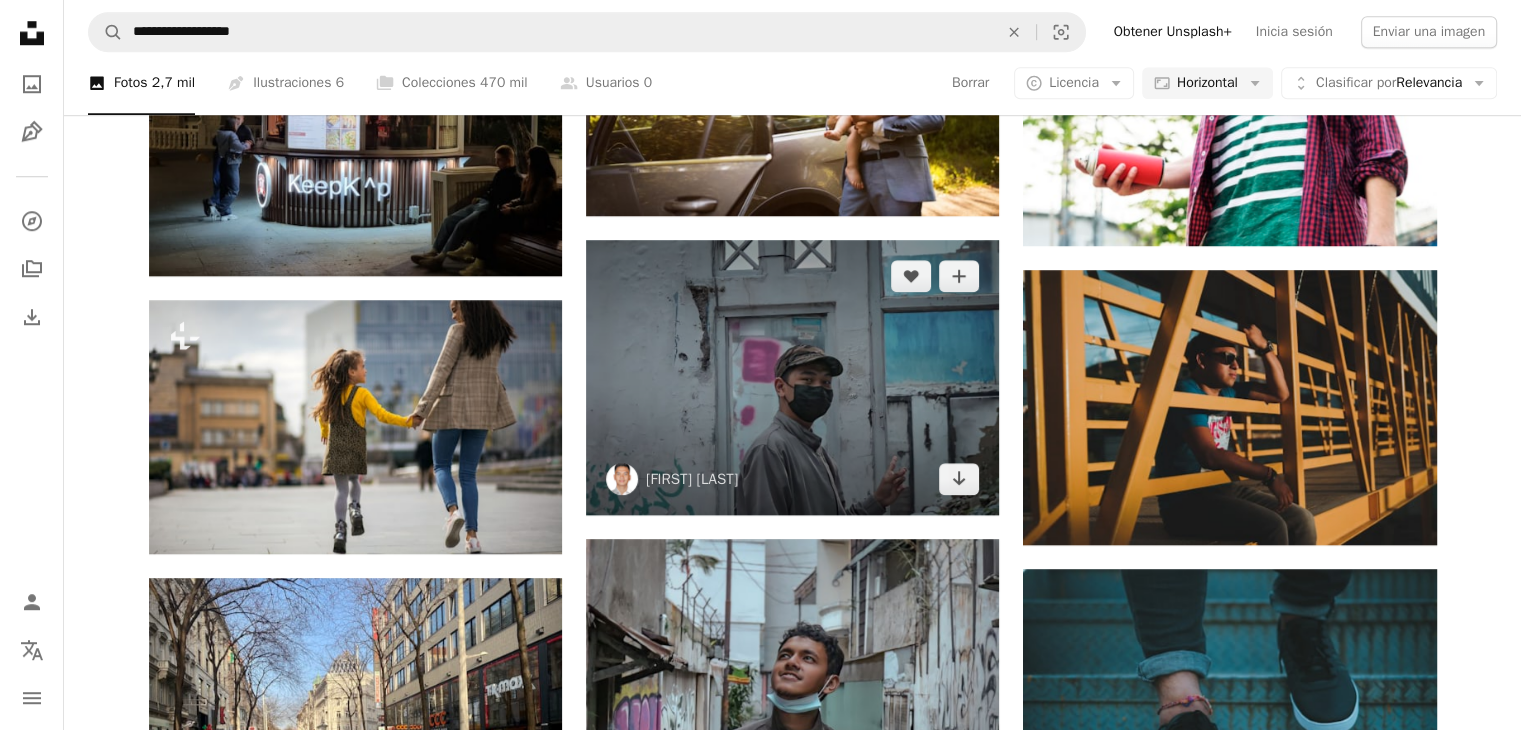 scroll, scrollTop: 1900, scrollLeft: 0, axis: vertical 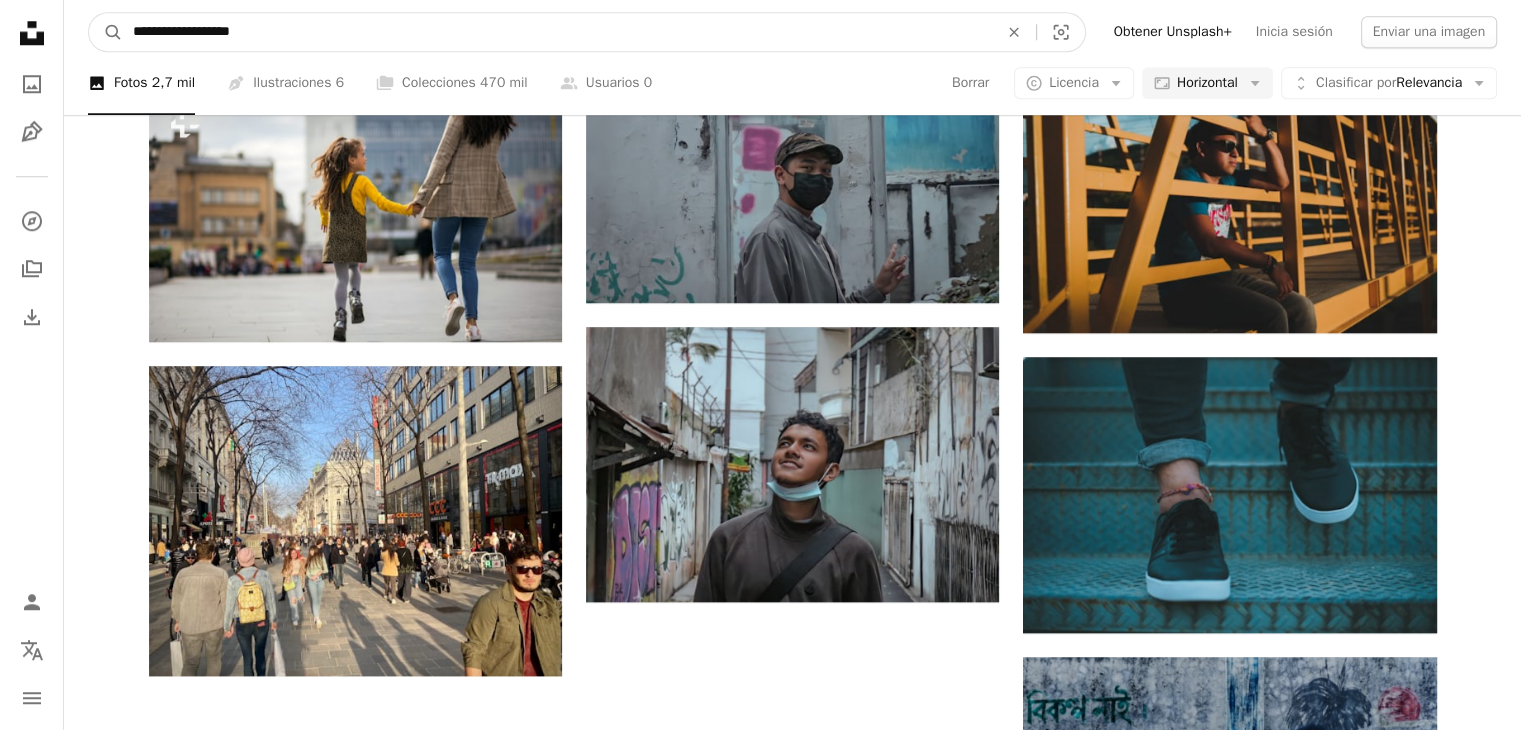 click on "**********" at bounding box center (557, 32) 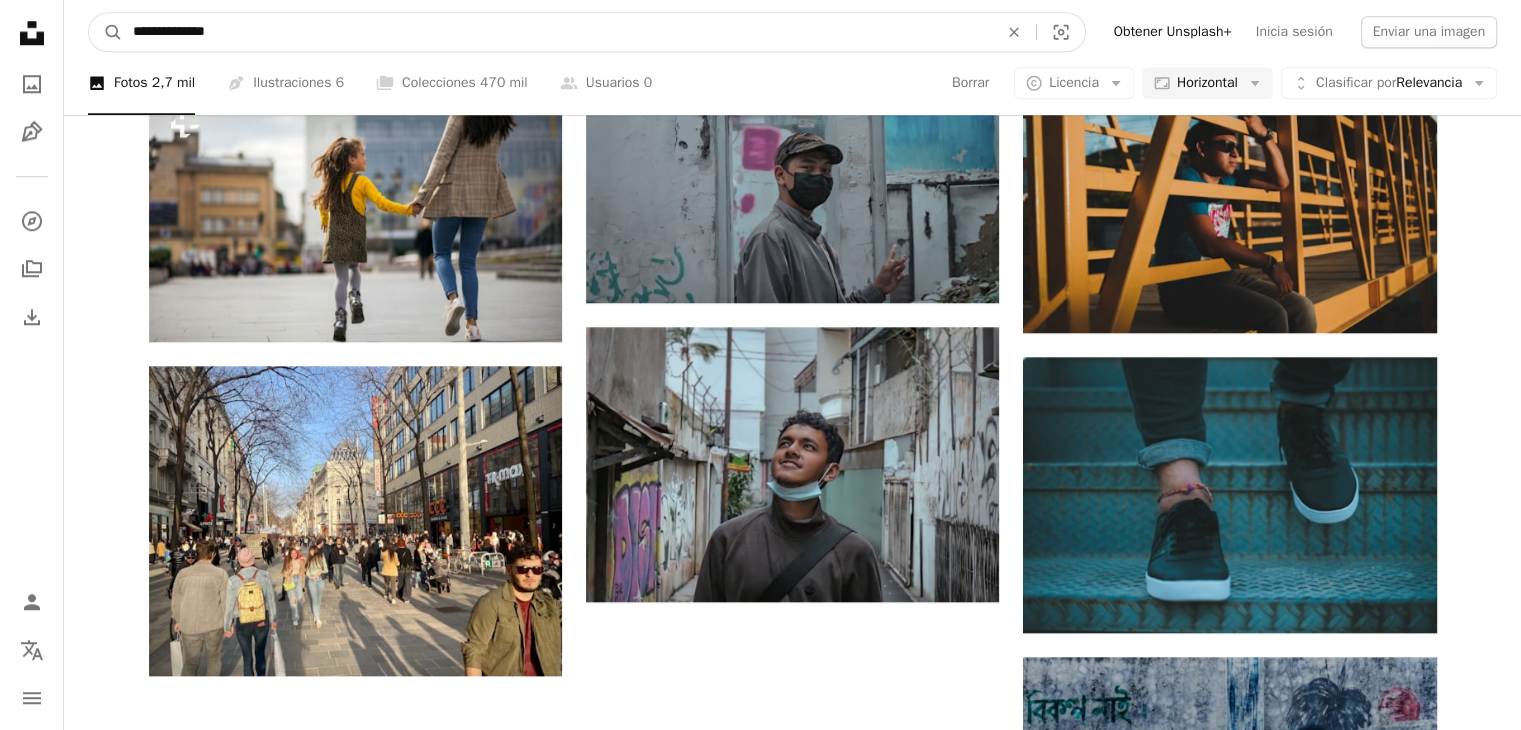 type on "**********" 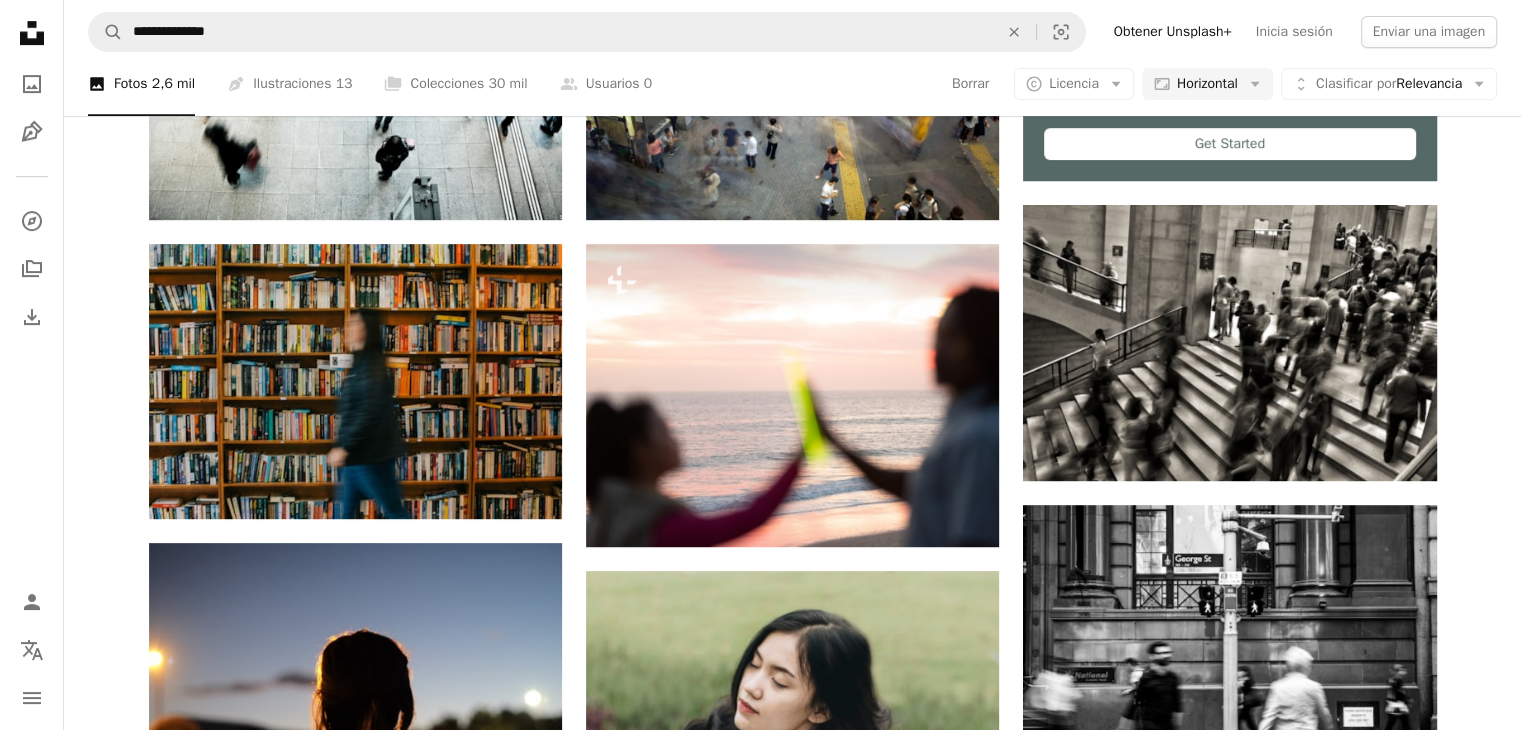 scroll, scrollTop: 900, scrollLeft: 0, axis: vertical 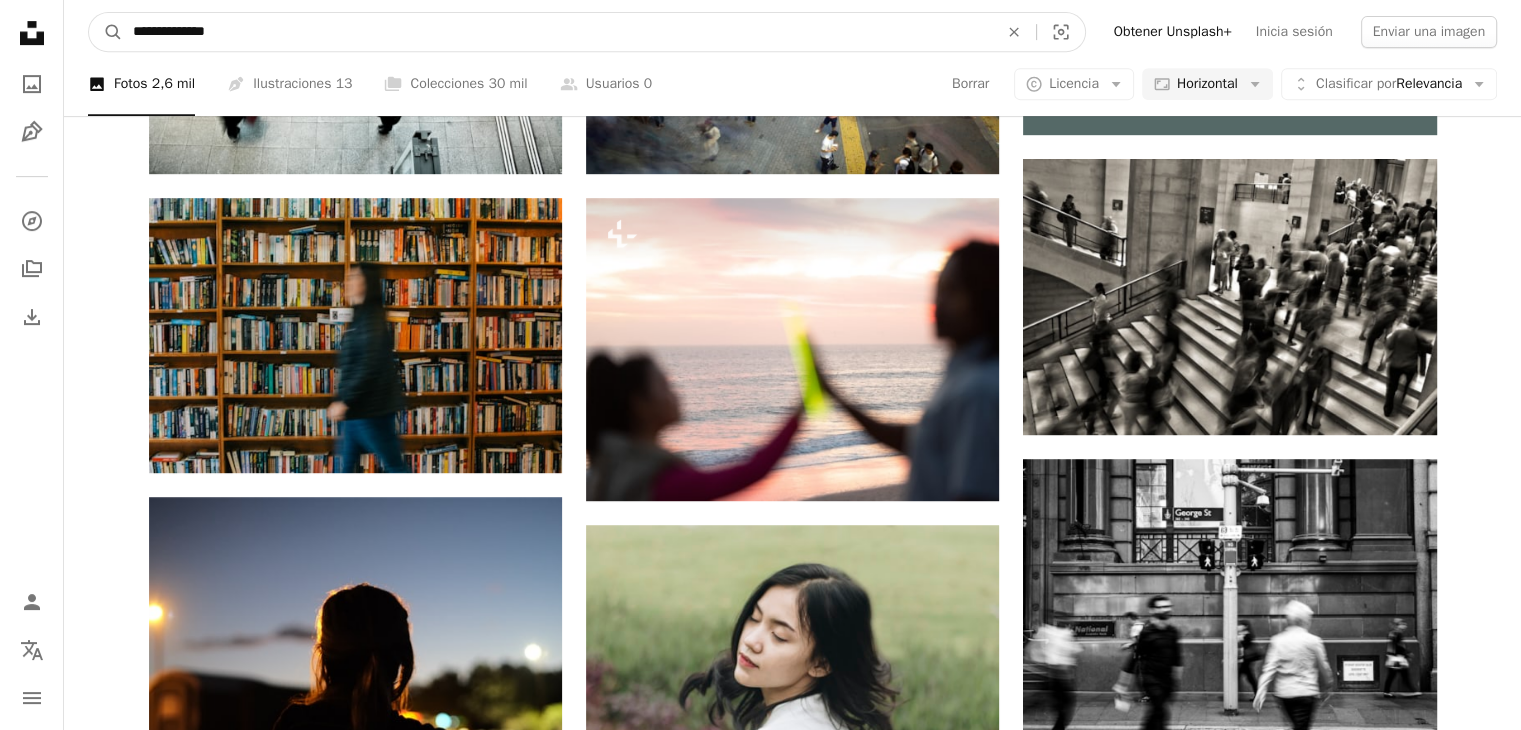 click on "**********" at bounding box center [557, 32] 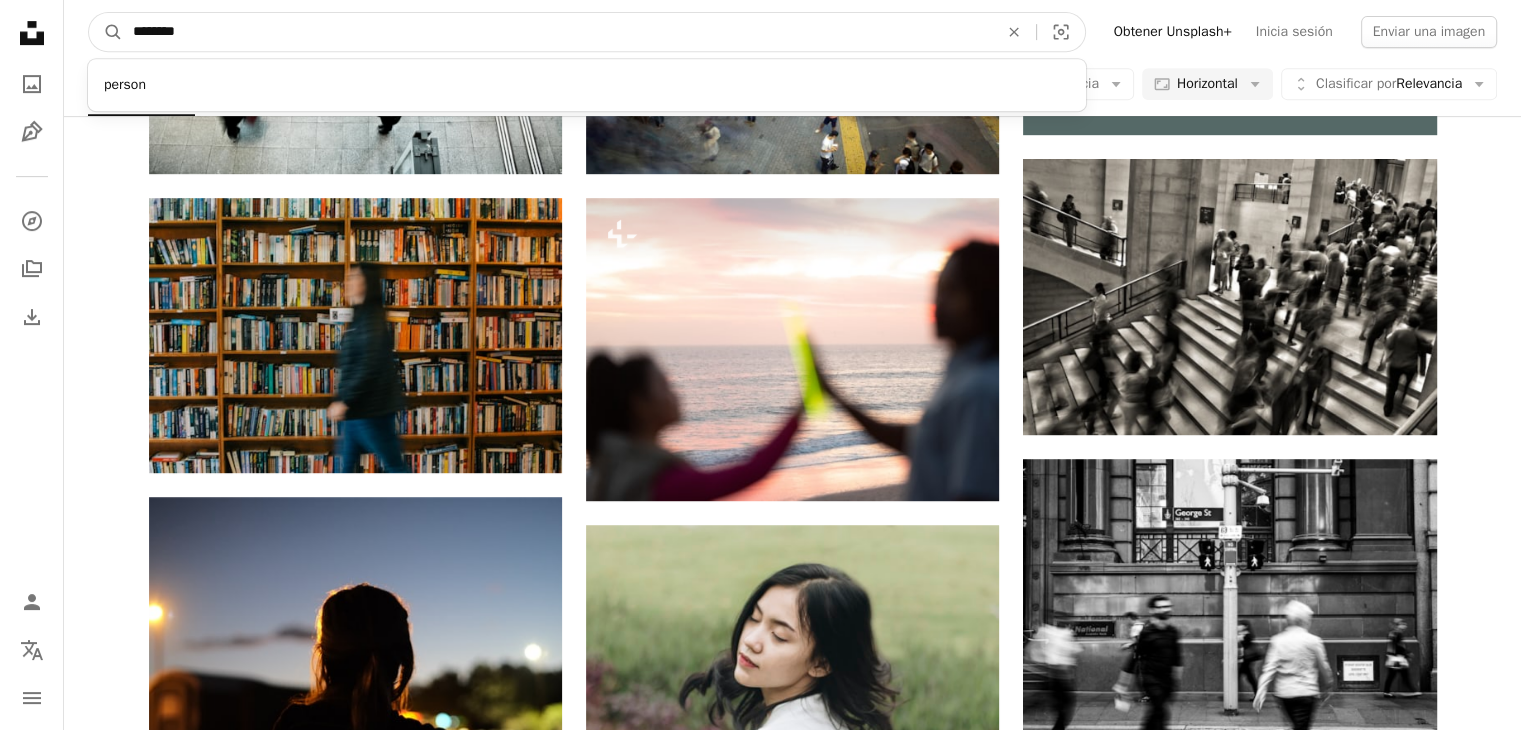 type on "********" 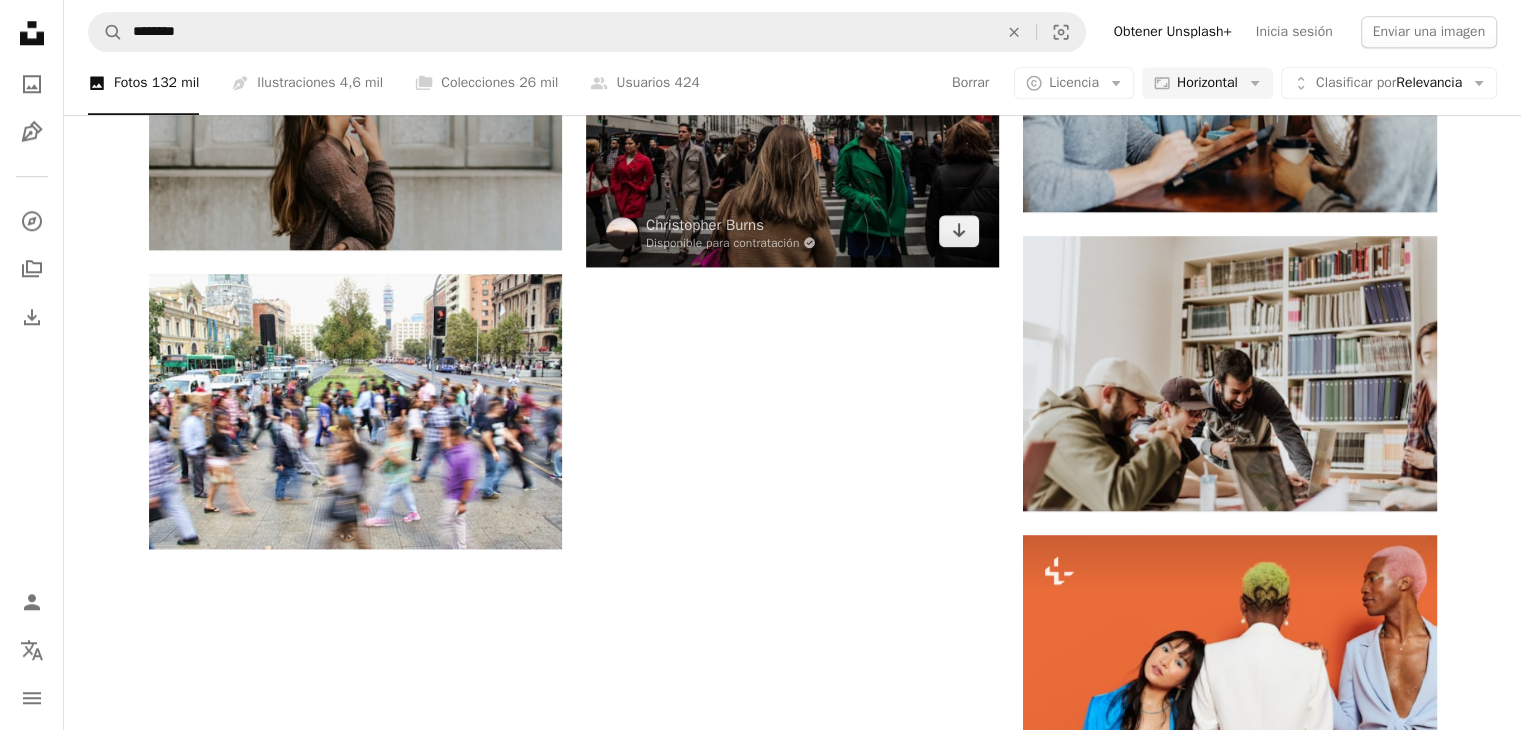 scroll, scrollTop: 1800, scrollLeft: 0, axis: vertical 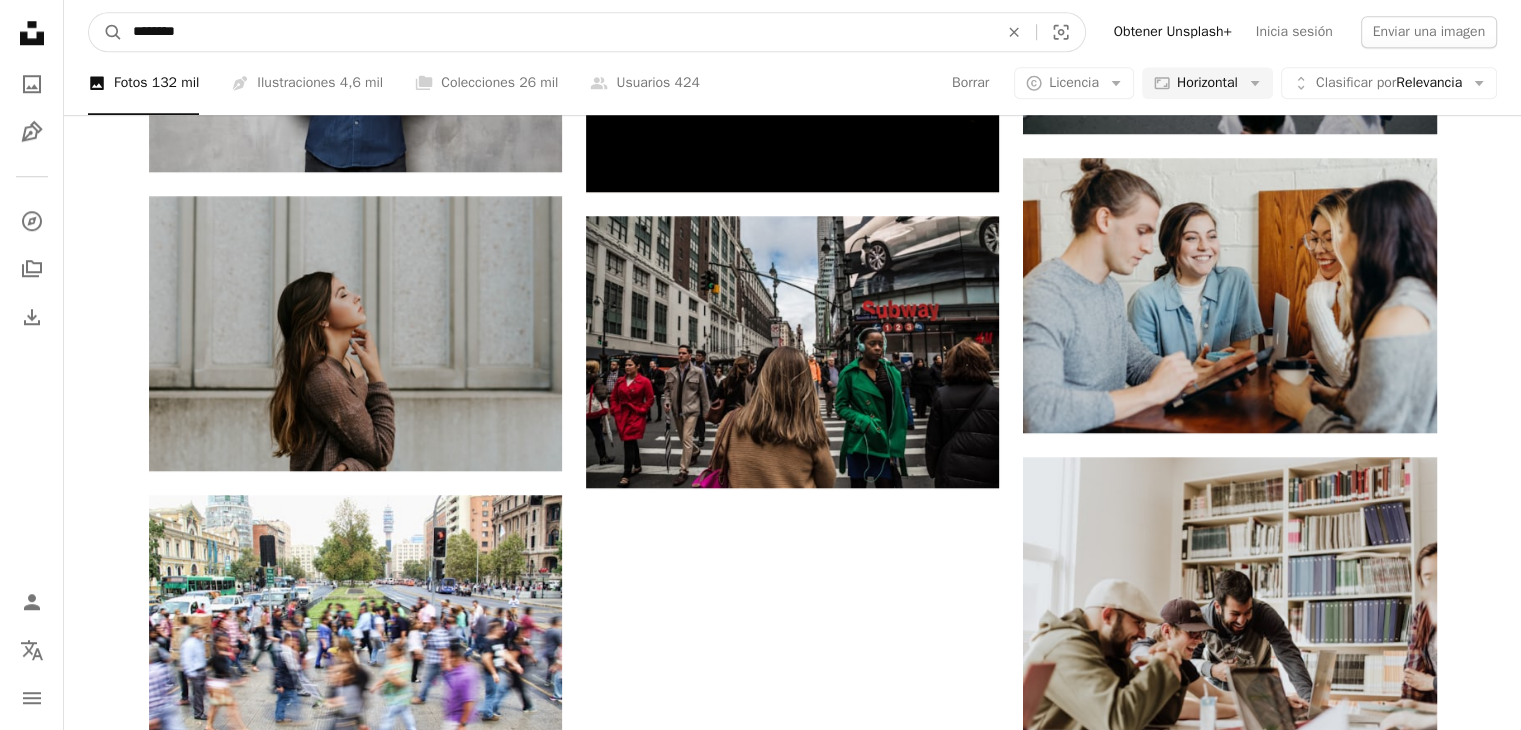 click on "********" at bounding box center (557, 32) 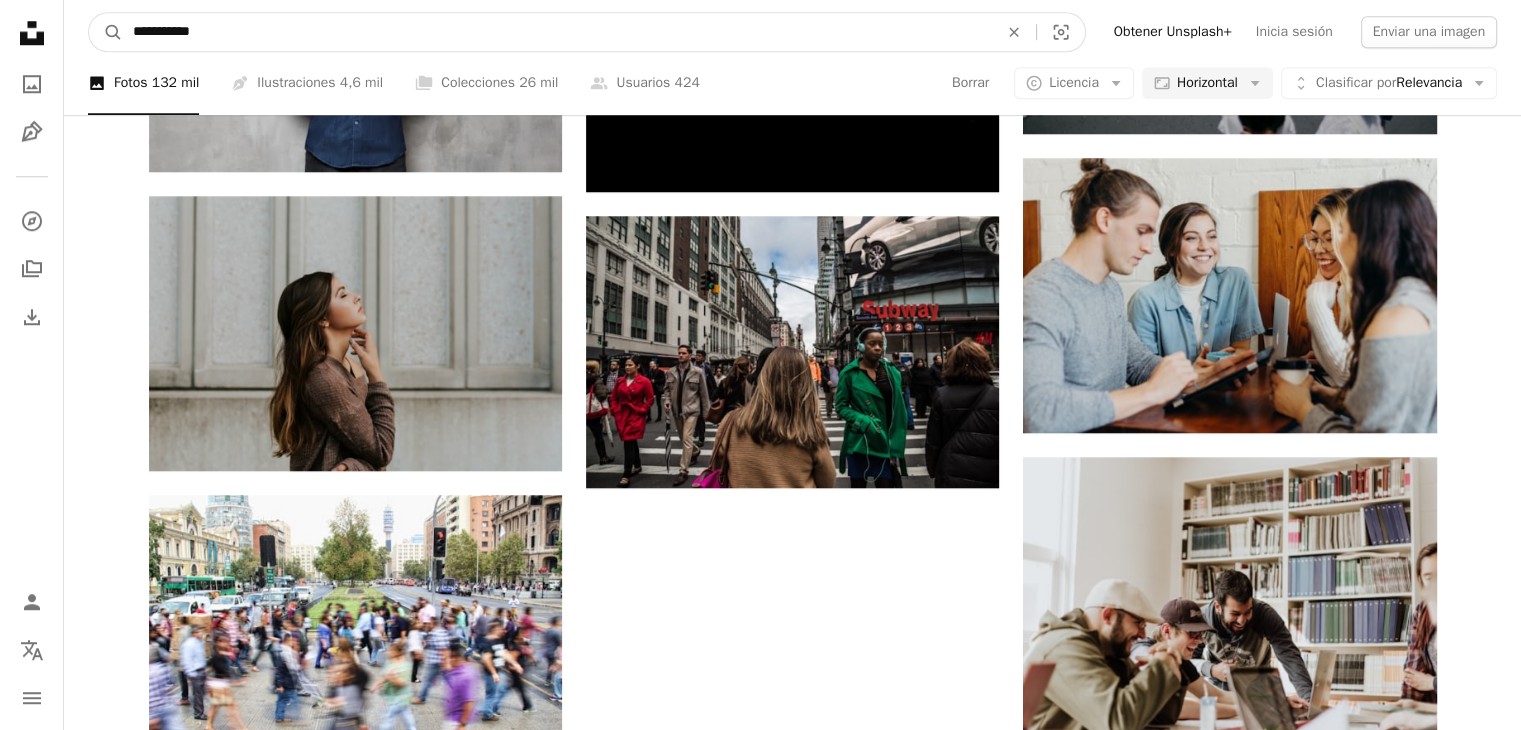 type on "**********" 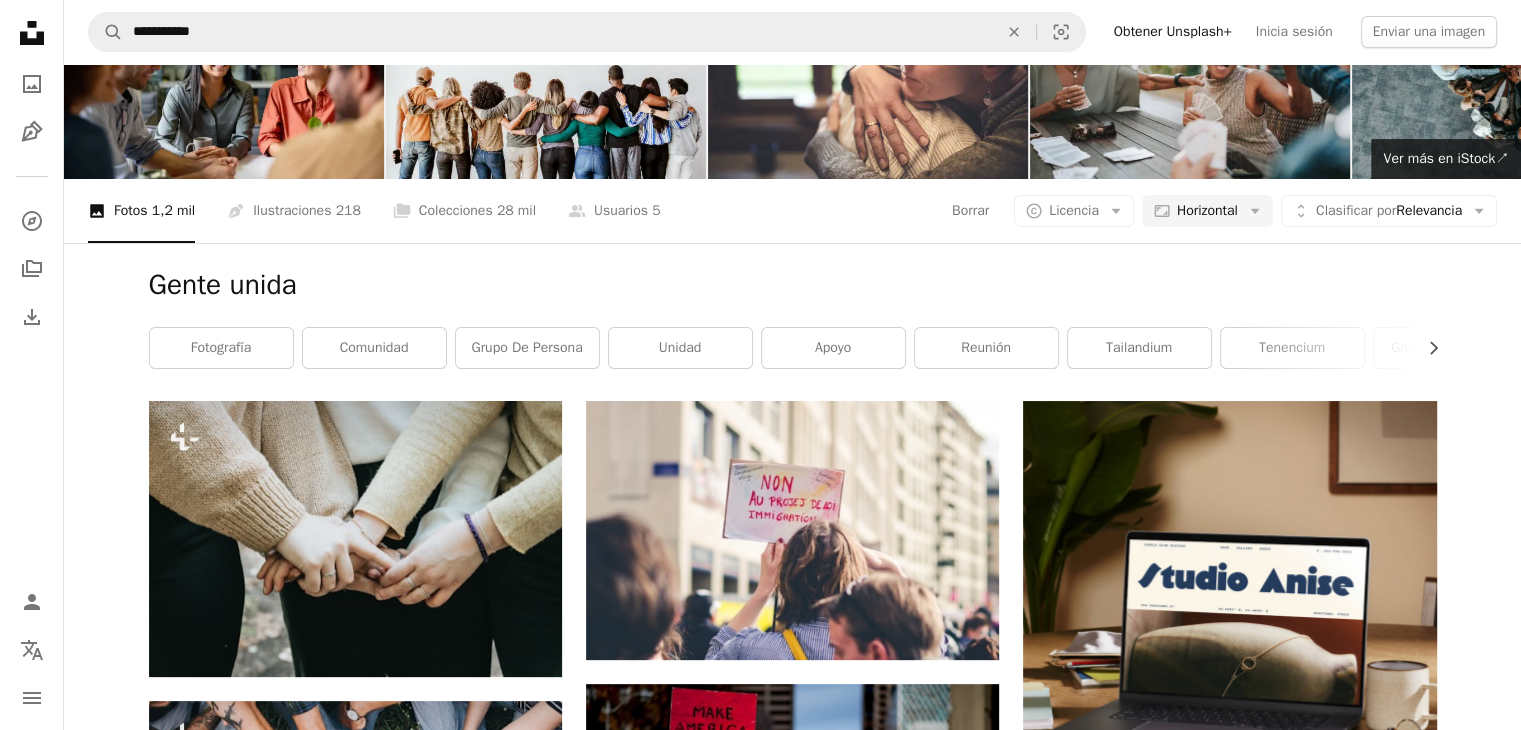scroll, scrollTop: 0, scrollLeft: 0, axis: both 